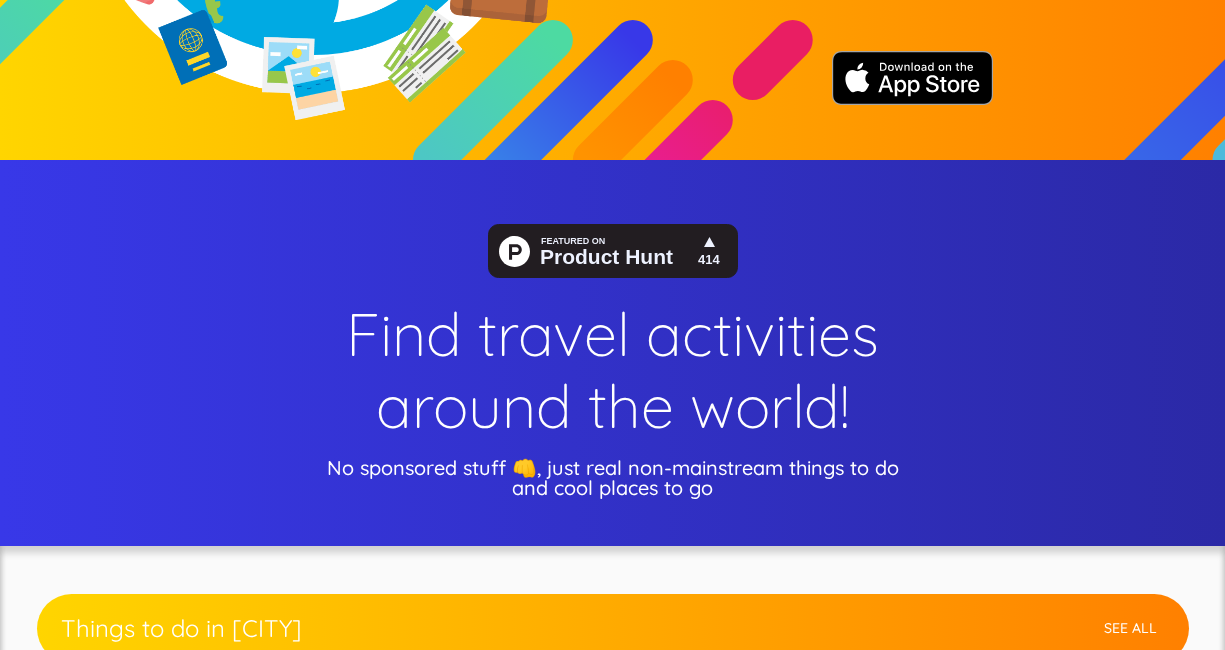 scroll, scrollTop: 0, scrollLeft: 0, axis: both 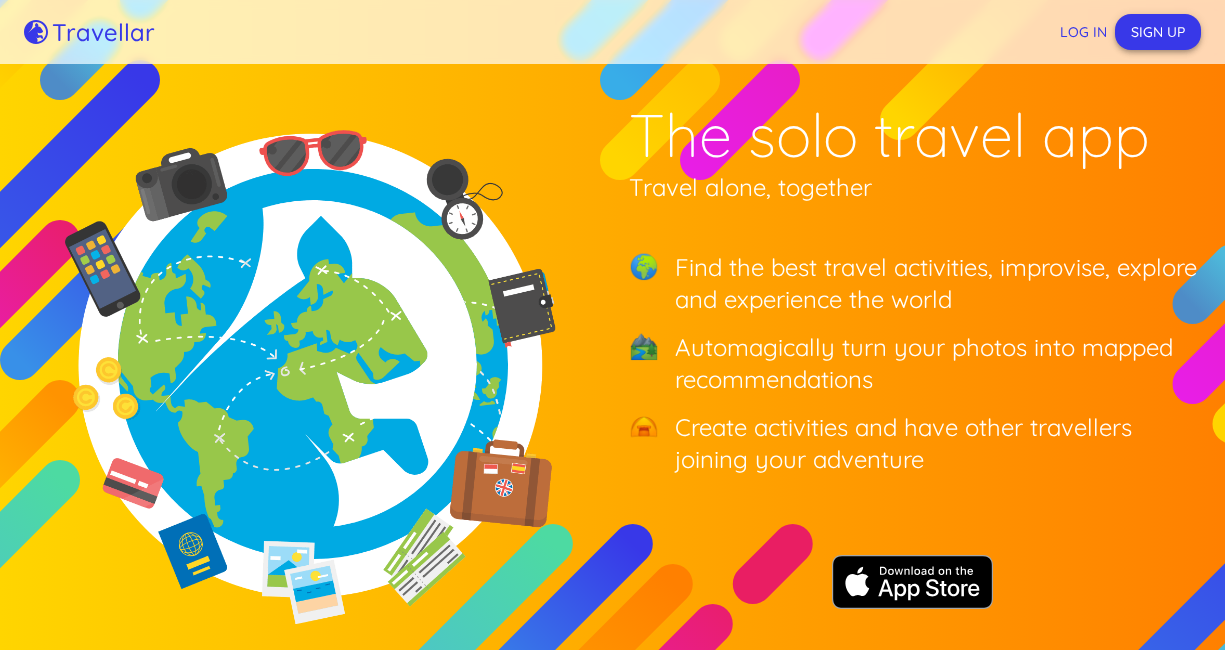 click on "Sign up" at bounding box center [1158, 32] 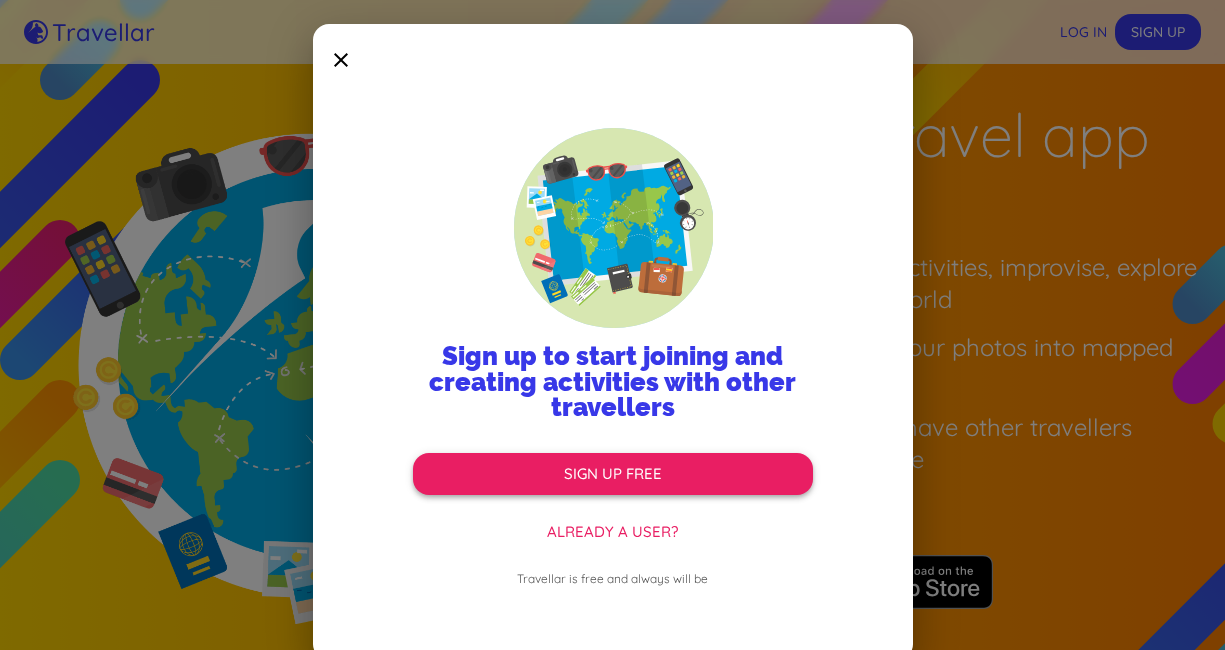 click on "Sign up free" at bounding box center (613, 474) 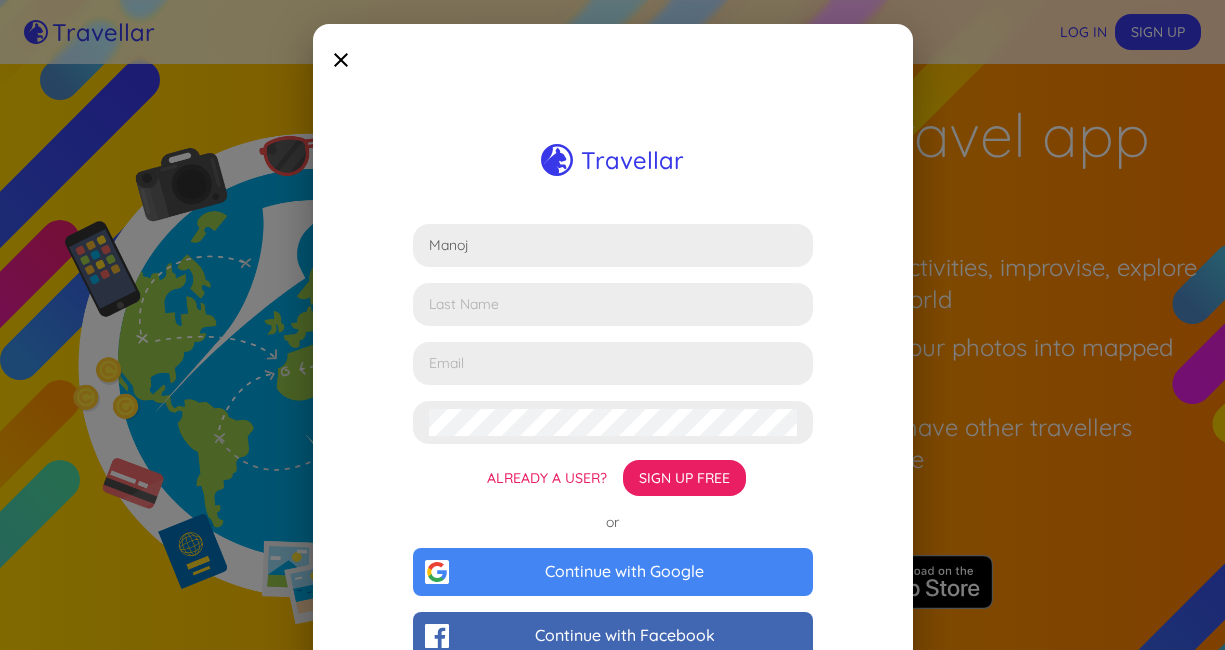 type on "Manoj" 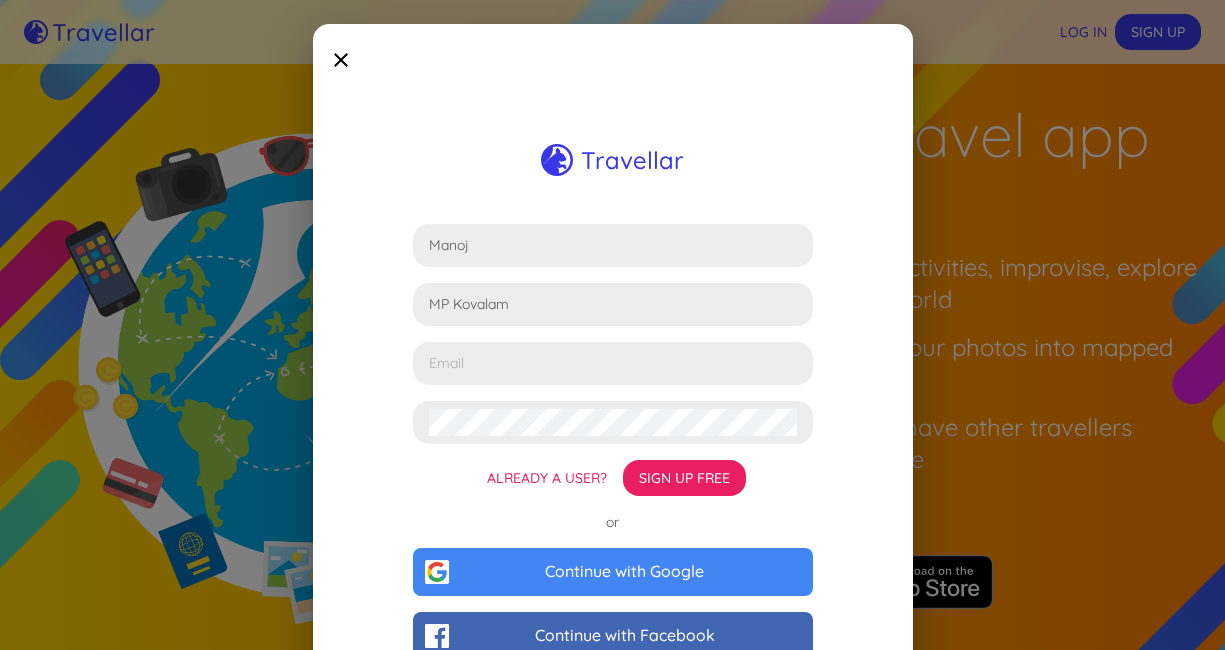 type on "MP Kovalam" 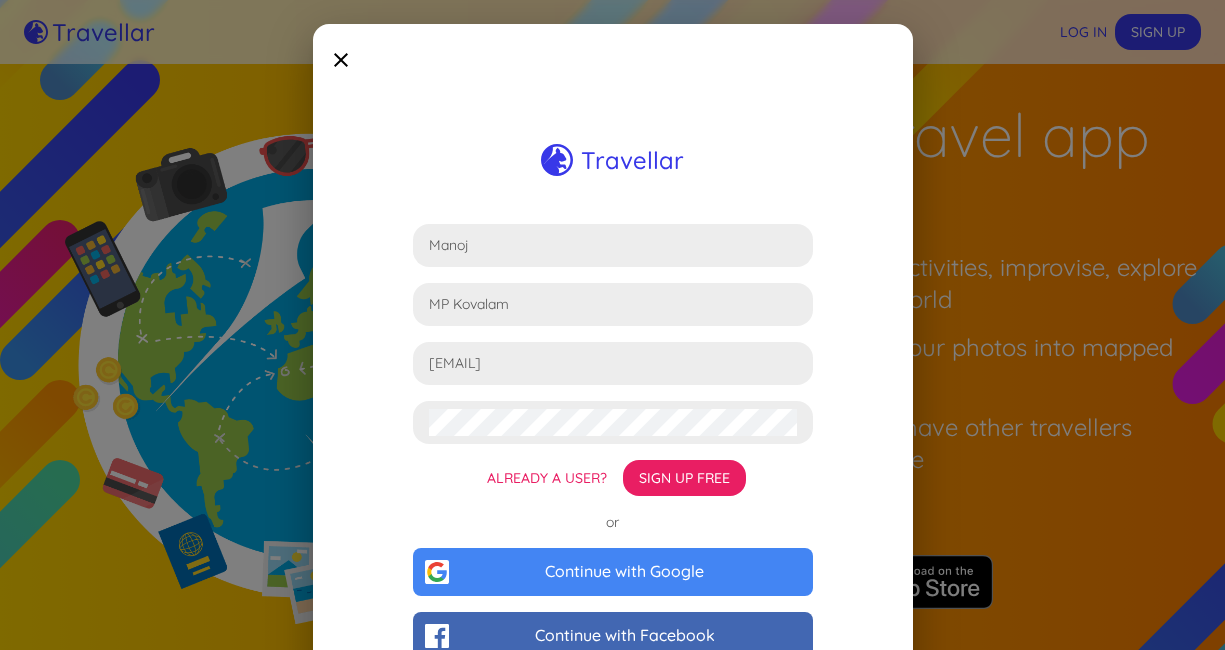 type on "[EMAIL]" 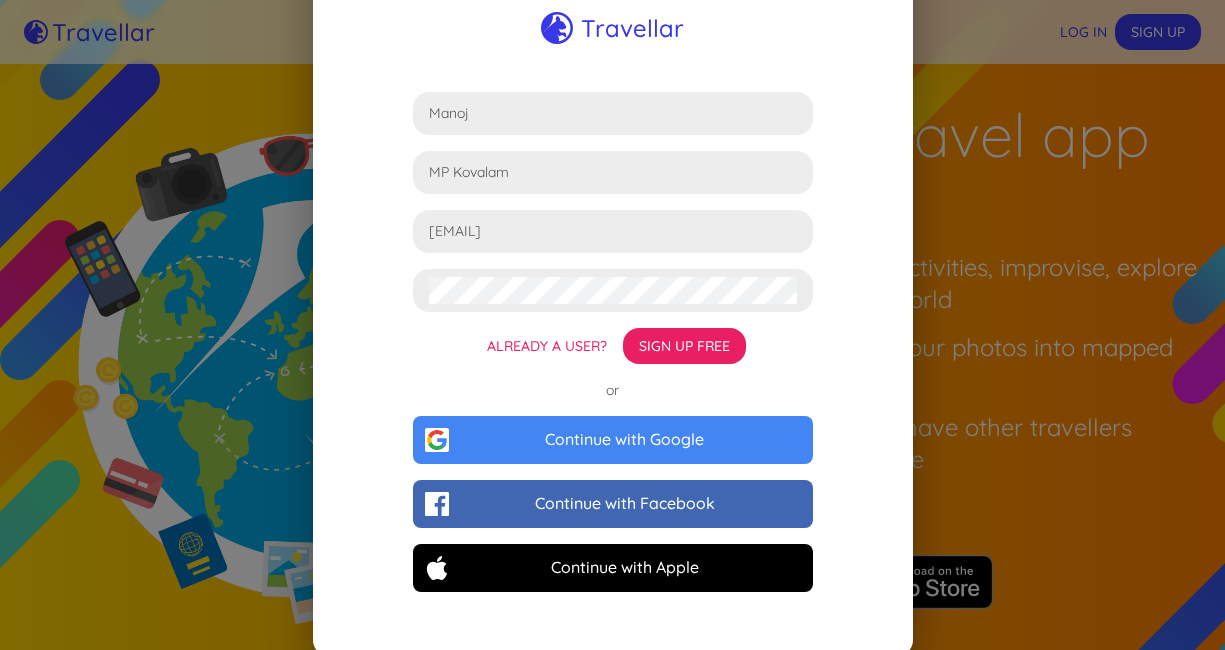 scroll, scrollTop: 135, scrollLeft: 0, axis: vertical 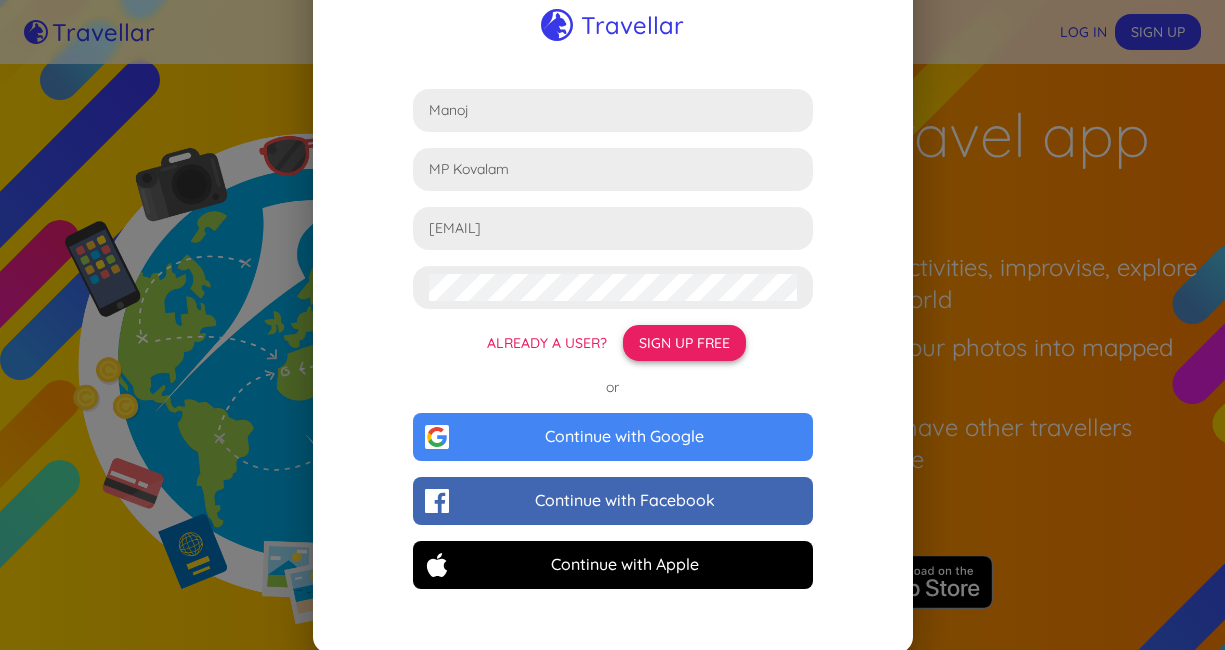 click on "Sign up free" at bounding box center (684, 343) 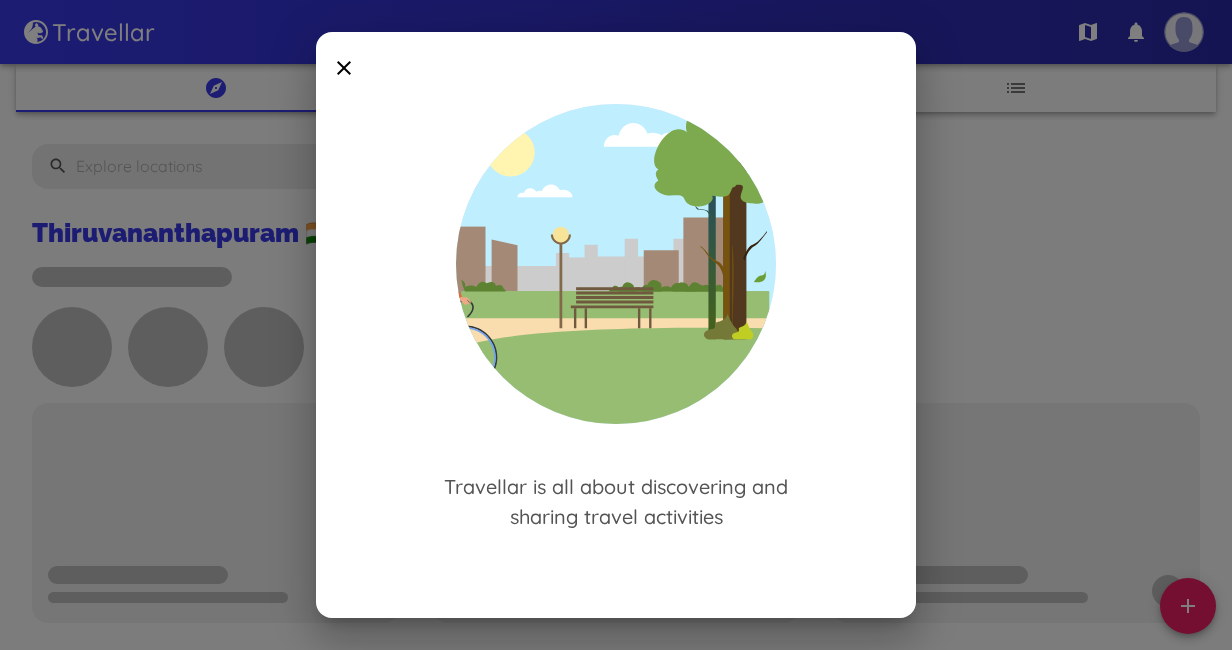 click at bounding box center (616, 264) 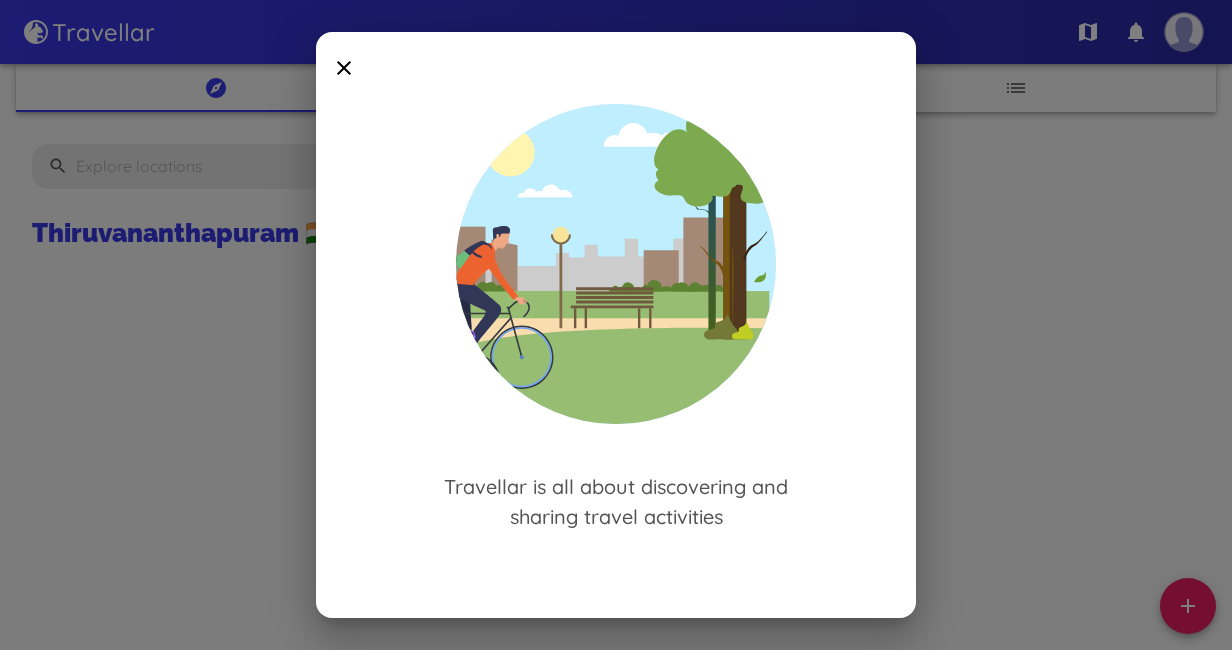 click at bounding box center (344, 68) 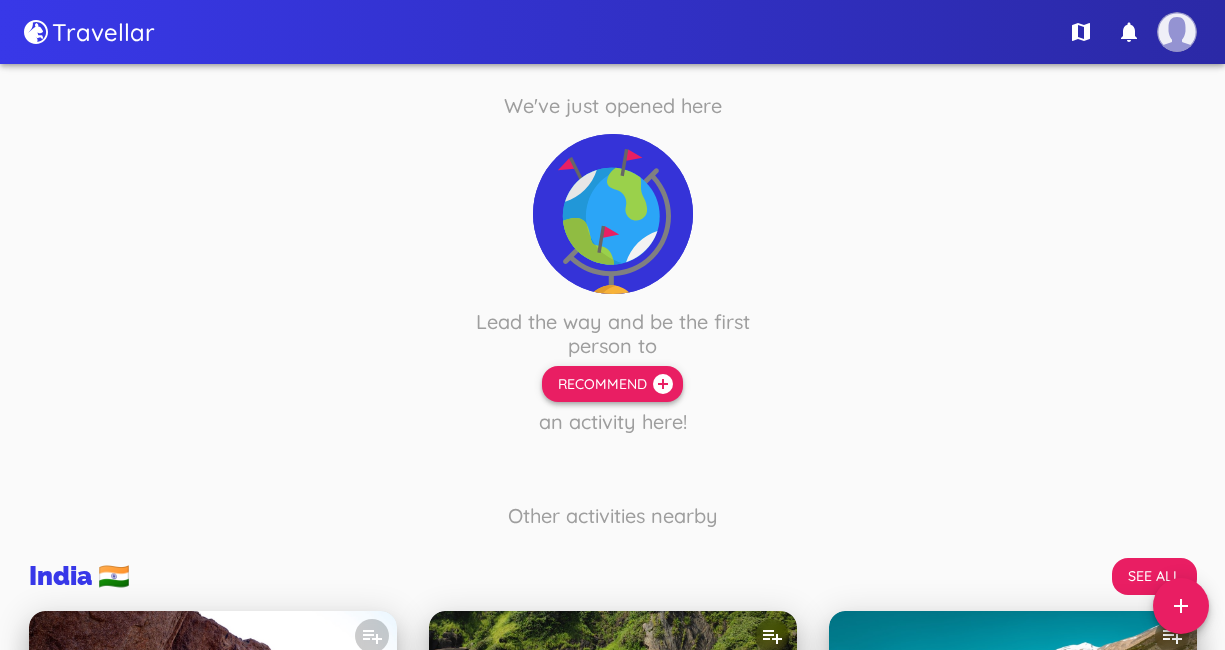 scroll, scrollTop: 187, scrollLeft: 0, axis: vertical 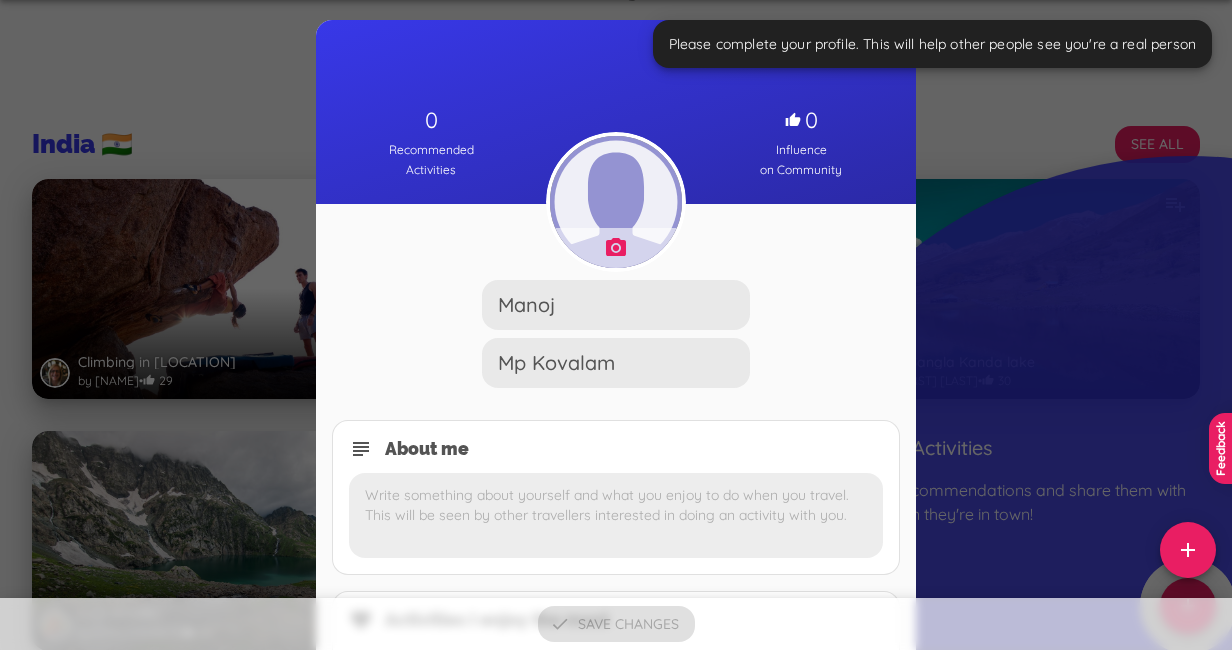 click on "photo_camera" at bounding box center (616, 248) 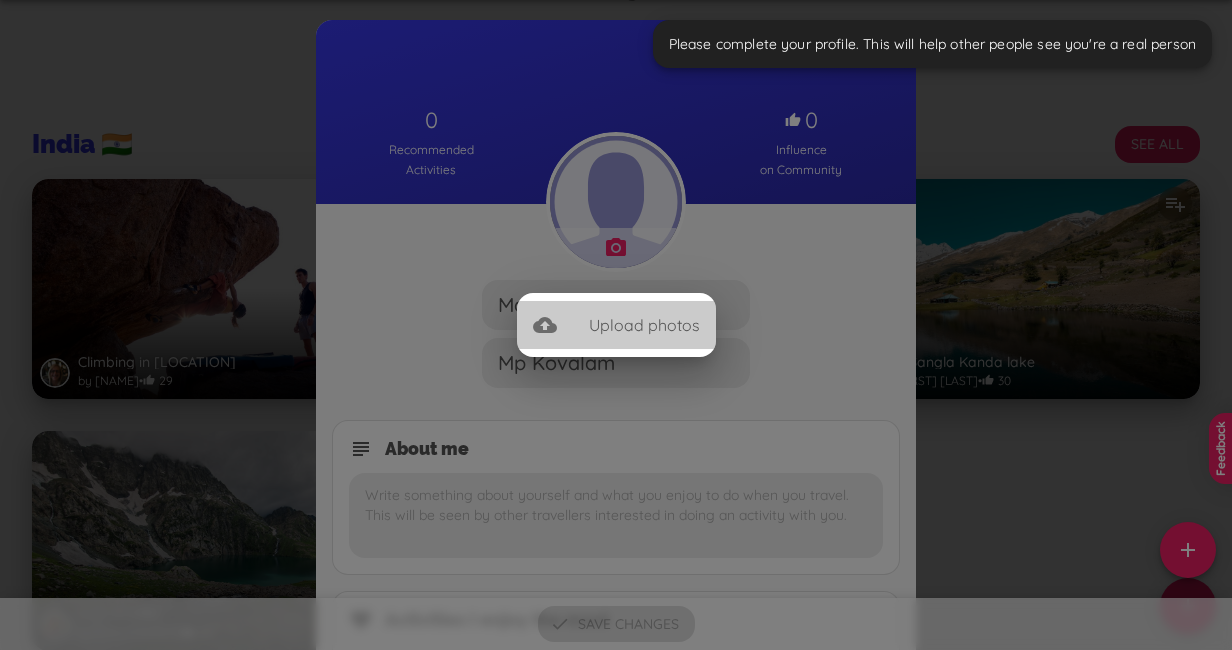 click on "Upload photos" at bounding box center (644, 325) 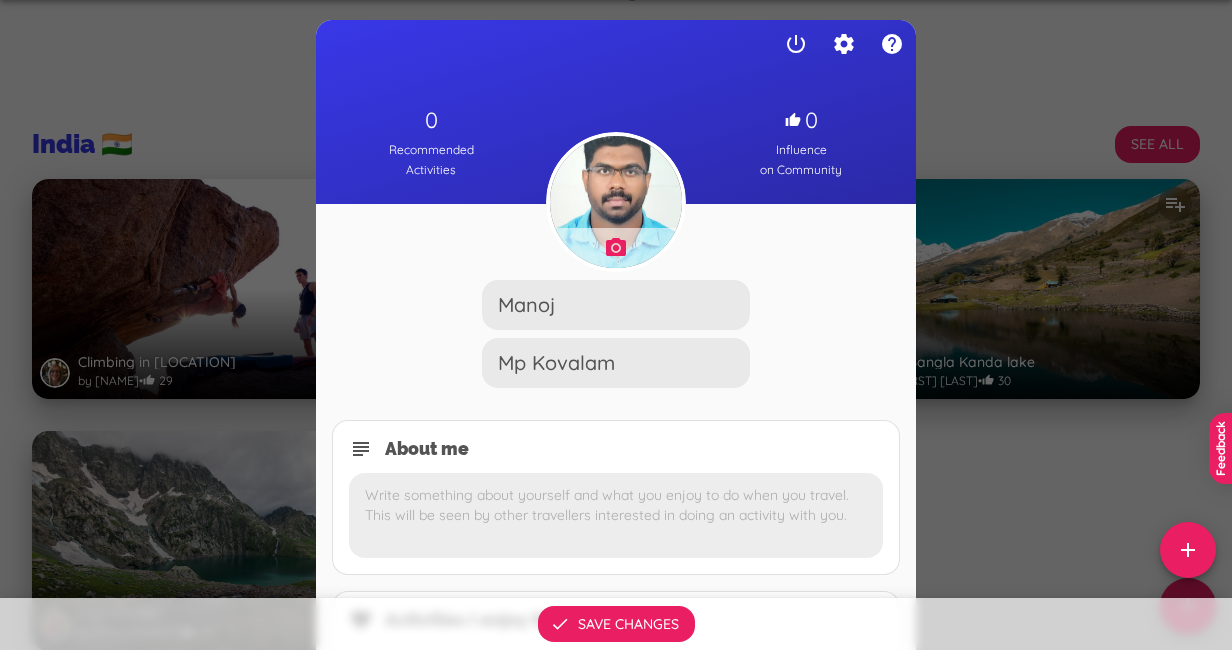 click at bounding box center (616, 515) 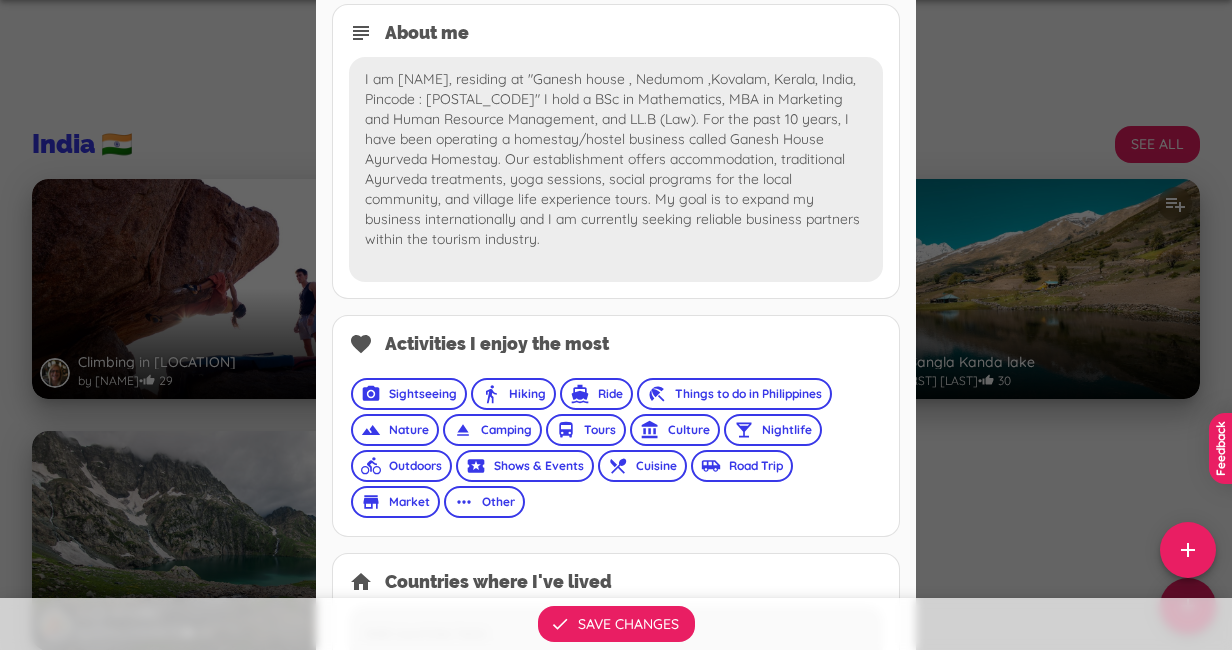 scroll, scrollTop: 418, scrollLeft: 0, axis: vertical 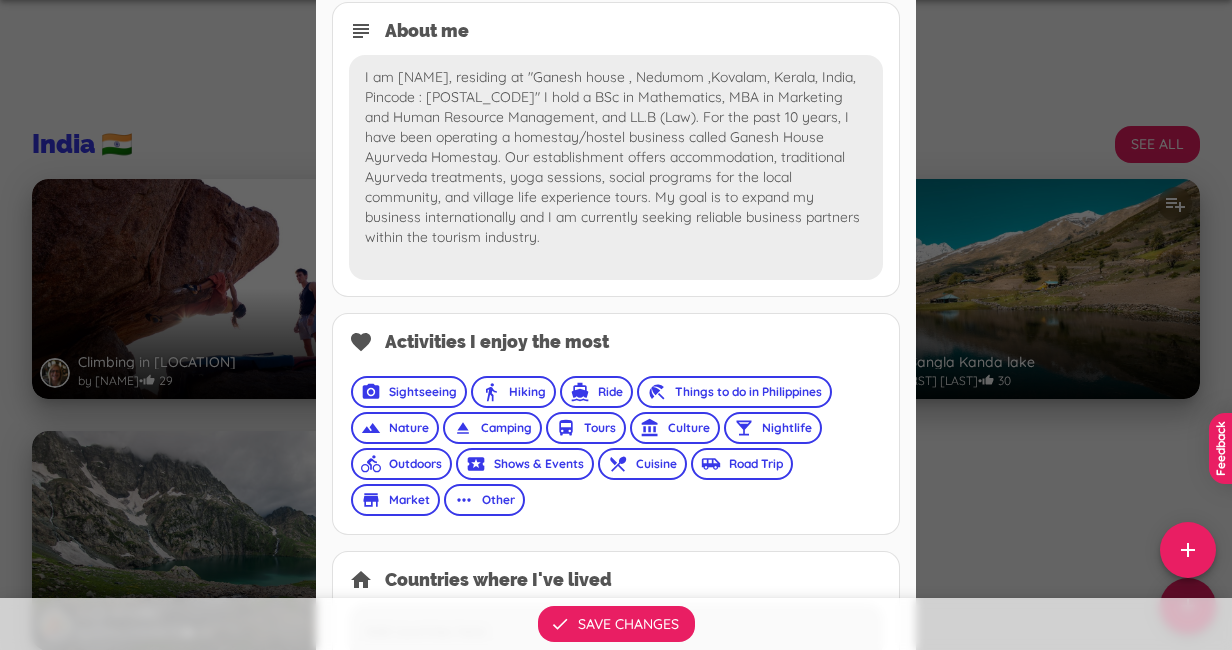 type on "I am [PERSON_NAME], residing at "[NAME] house , [NEIGHBORHOOD] , [LOCATION], [COUNTRY], [COUNTRY], [COUNTRY] : [POSTAL_CODE]" I hold a BSc in Mathematics,  MBA in Marketing and Human Resource Management, and  LL.B (Law). For the past 10 years, I have been operating a homestay/hostel business called [NAME] Ayurveda Homestay. Our establishment offers accommodation, traditional Ayurveda treatments, yoga sessions, social programs for the local community, and village life experience tours. My goal is to expand my business internationally and I am currently seeking reliable business partners within the tourism industry." 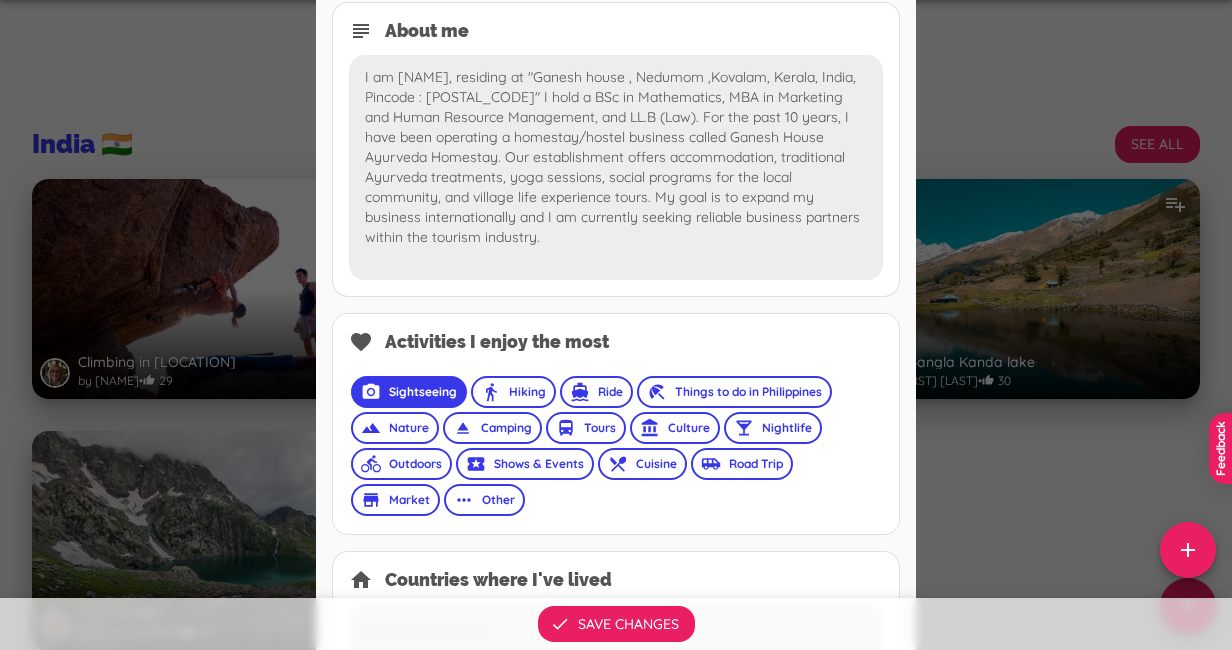 click on "directions_walk Hiking" at bounding box center (513, 392) 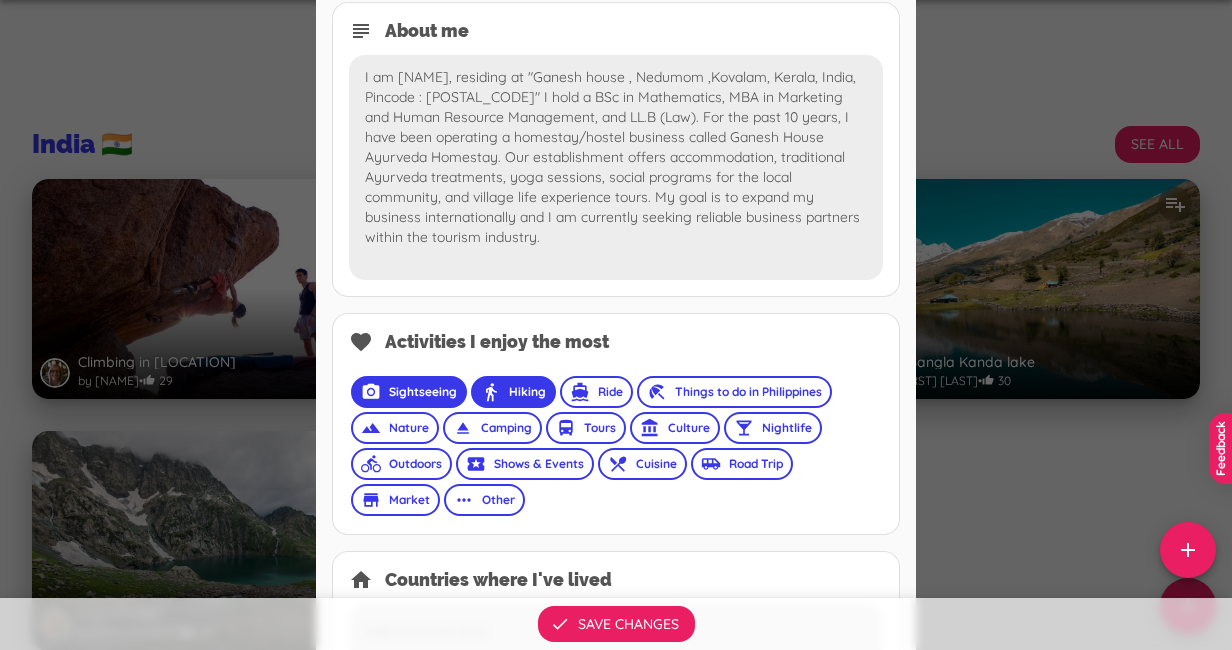 click on "directions_boat" at bounding box center [580, 392] 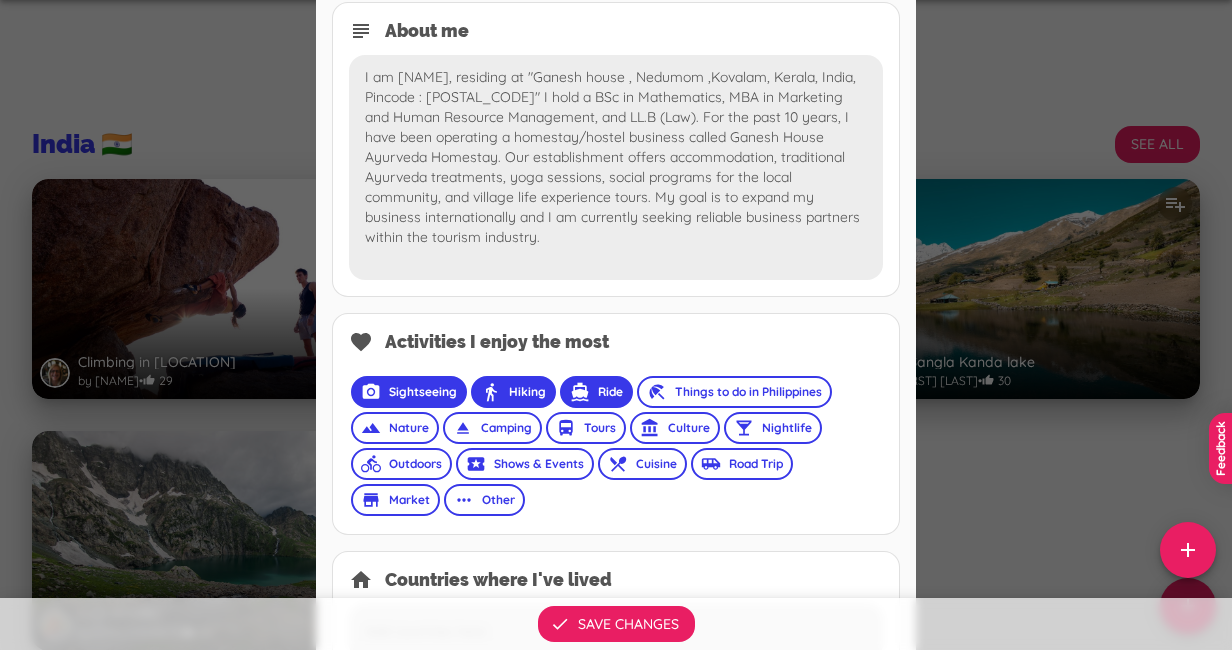 click on "beach_access" at bounding box center [657, 392] 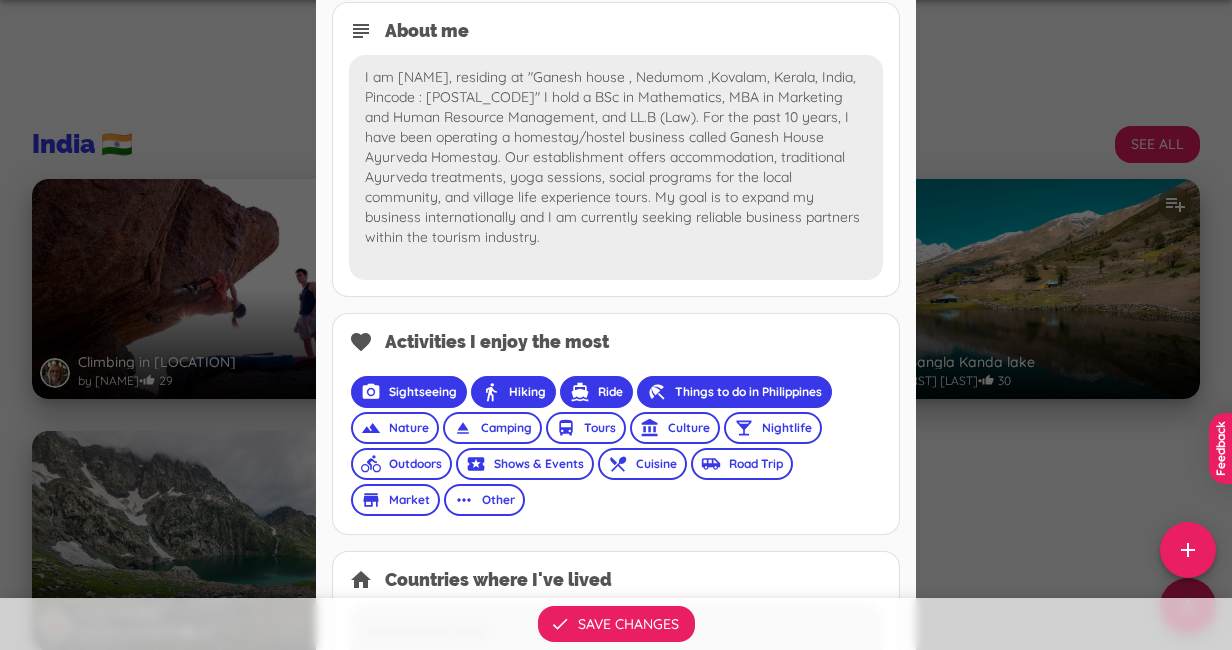 click on "Nature" at bounding box center [409, 428] 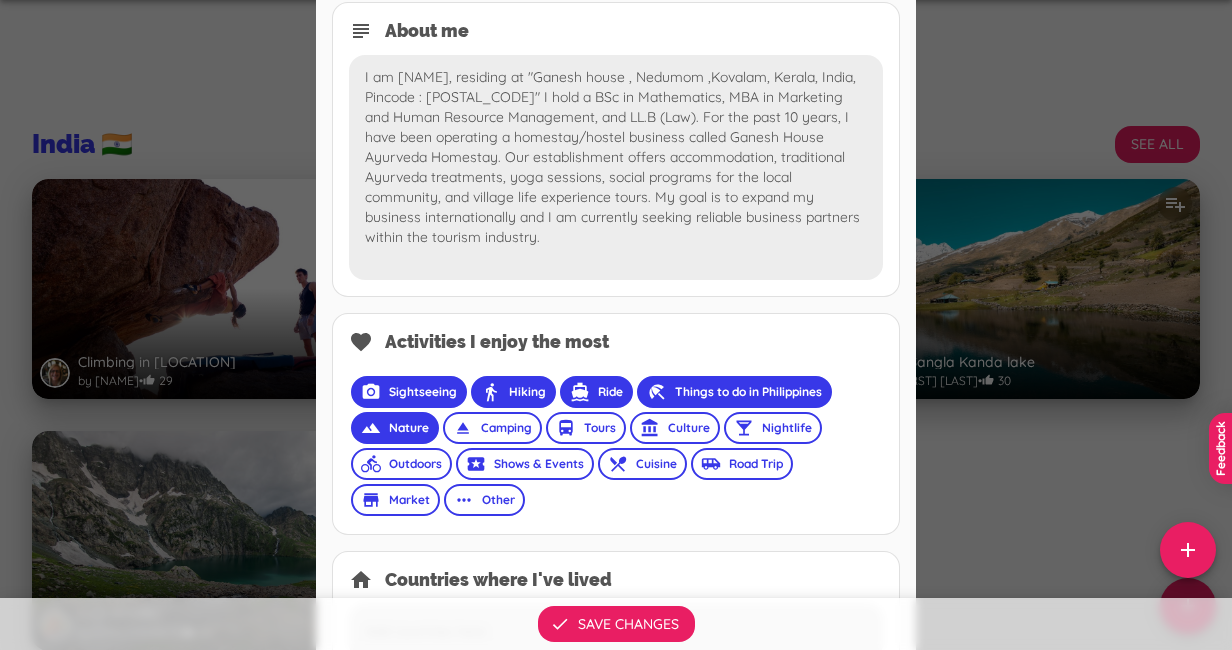 click on "Camping" at bounding box center [506, 428] 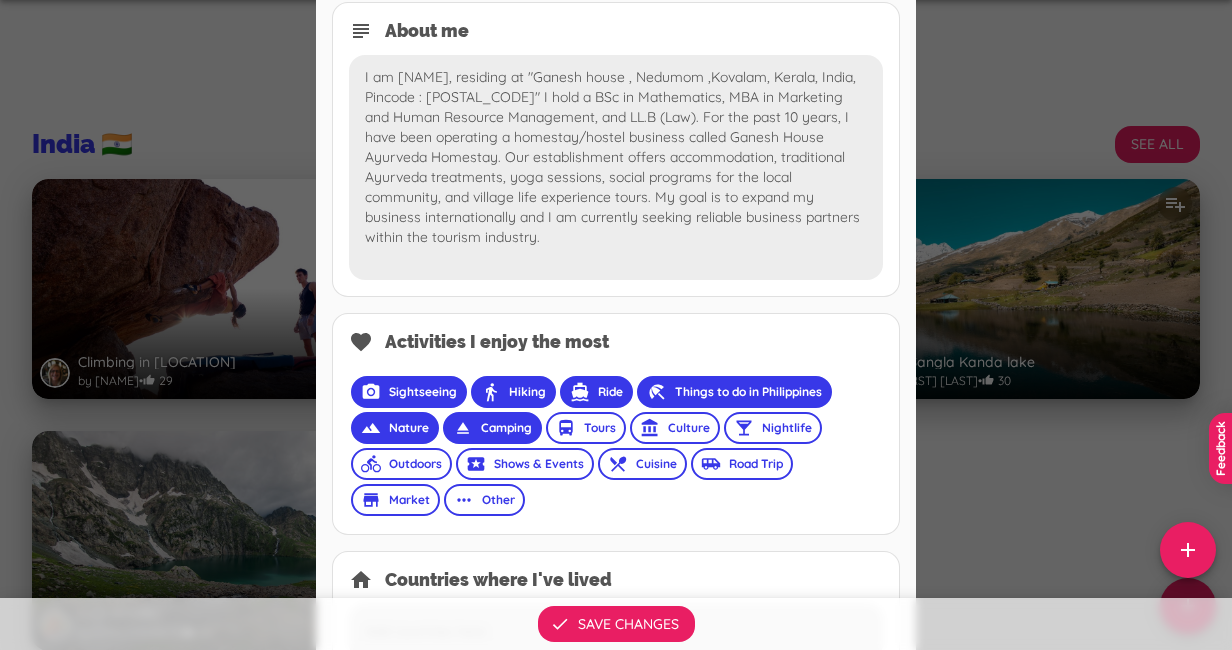 click on "directions_bus Tours" at bounding box center (586, 428) 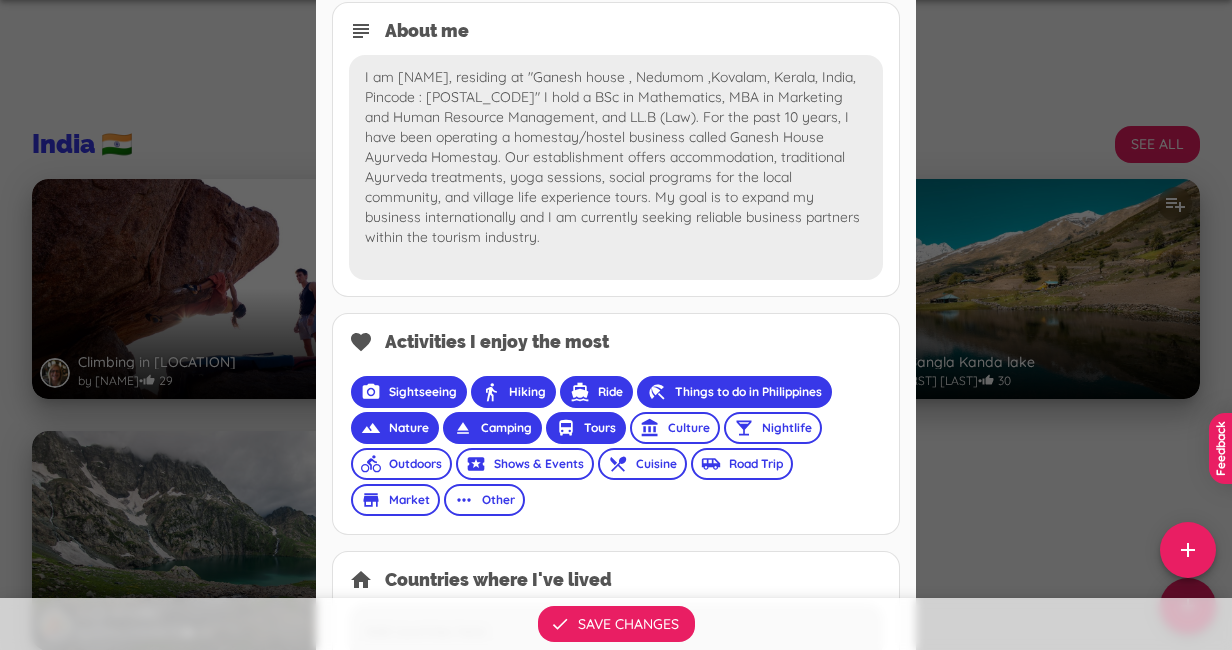click on "Culture" at bounding box center (689, 428) 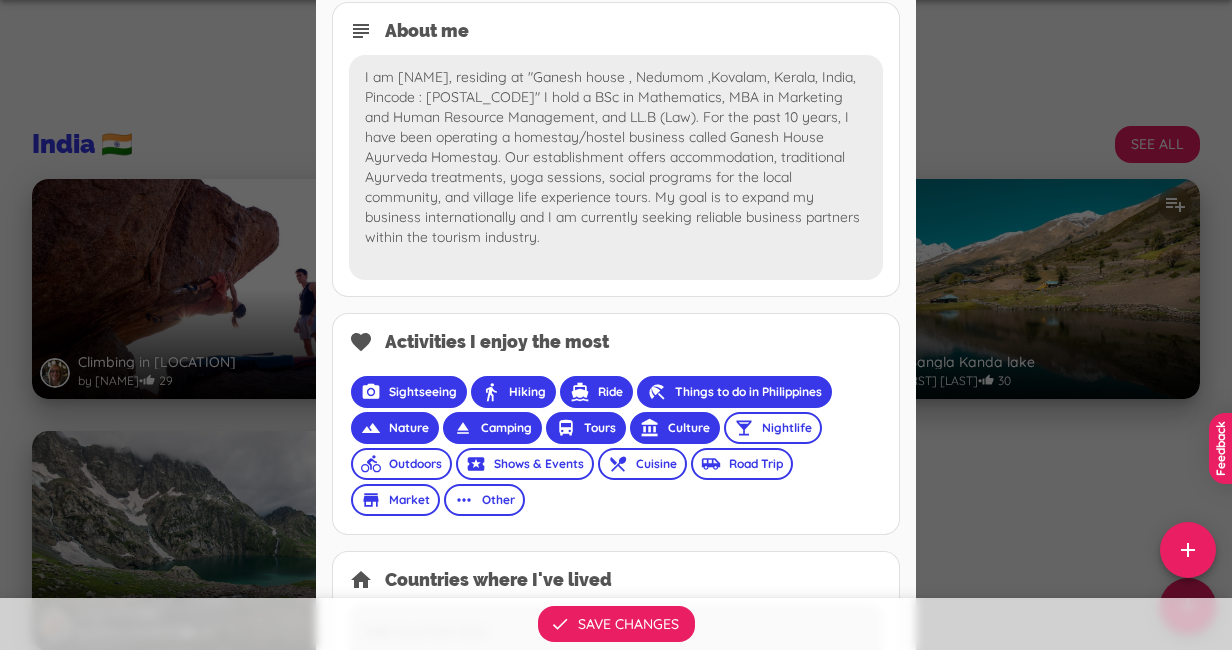 click on "Nightlife" at bounding box center (787, 428) 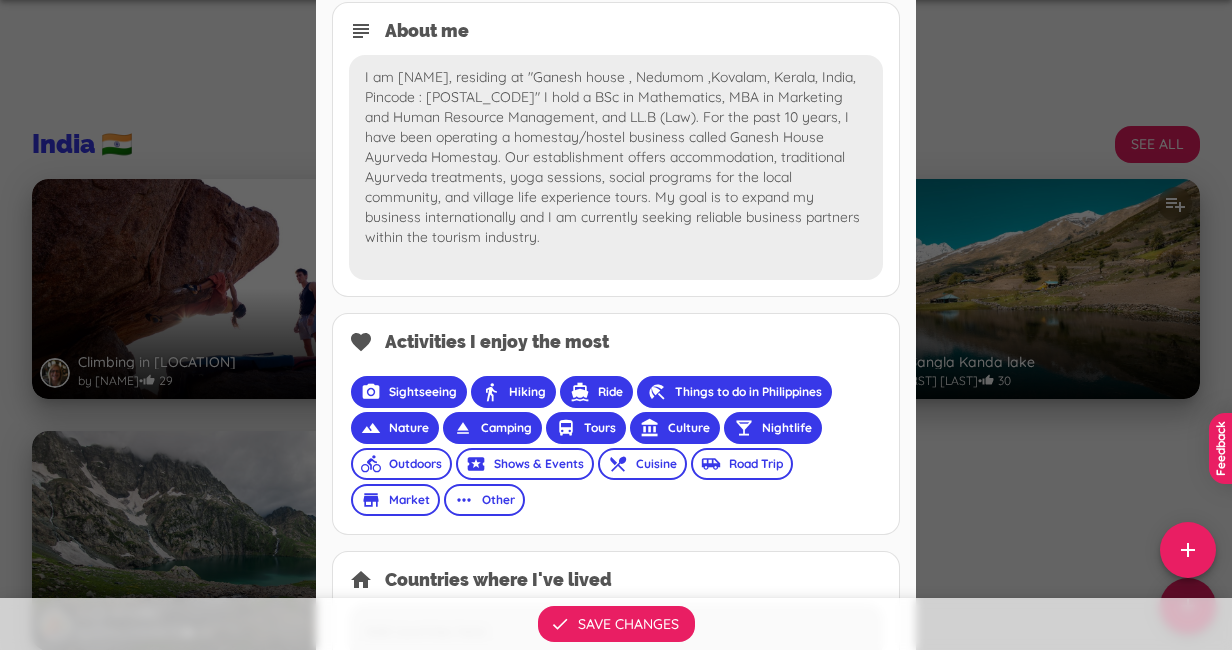 click on "Outdoors" at bounding box center [415, 464] 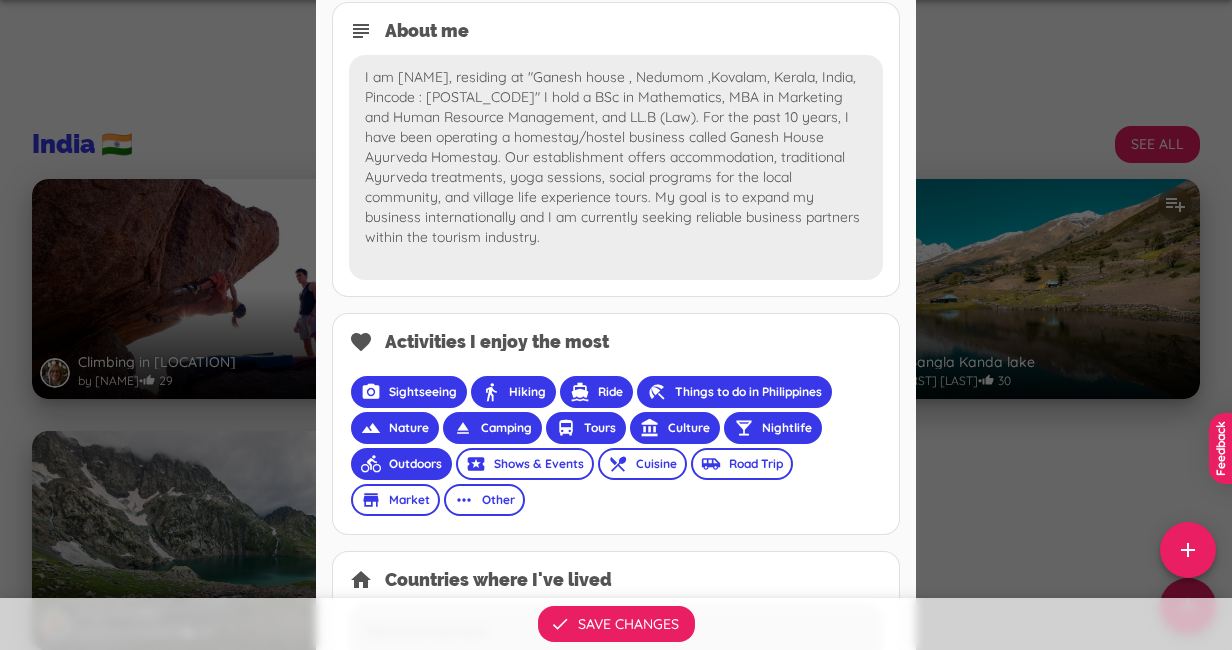 click on "local_activity Shows & Events" at bounding box center [525, 464] 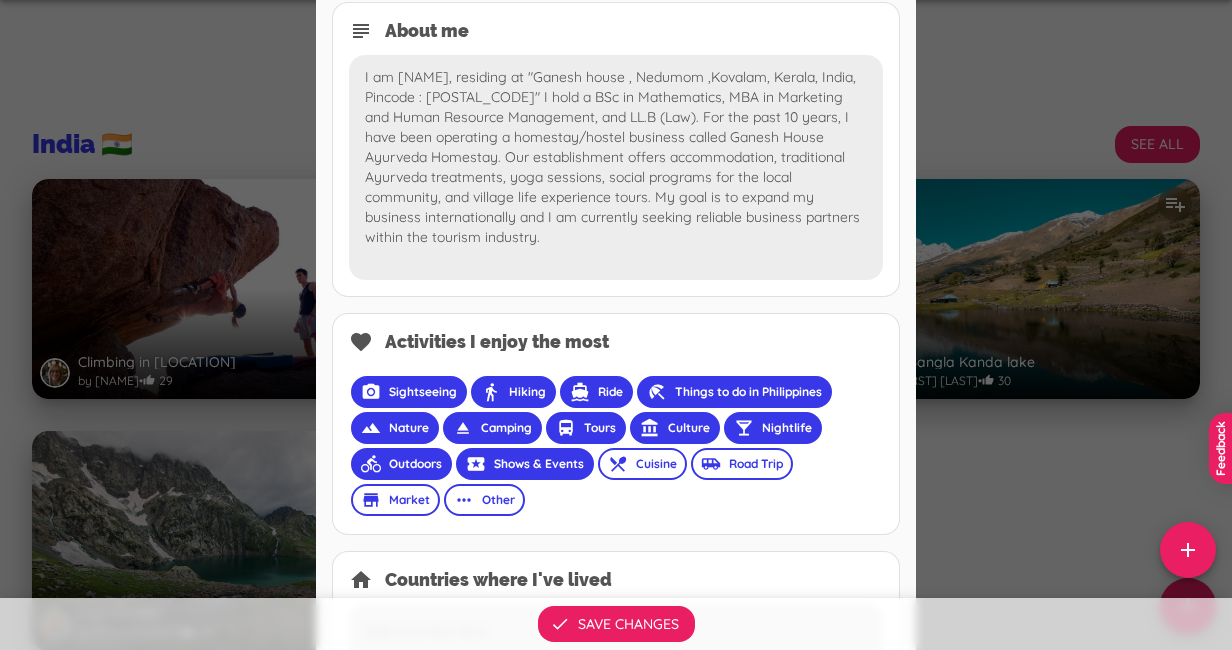 click on "Cuisine" at bounding box center (656, 464) 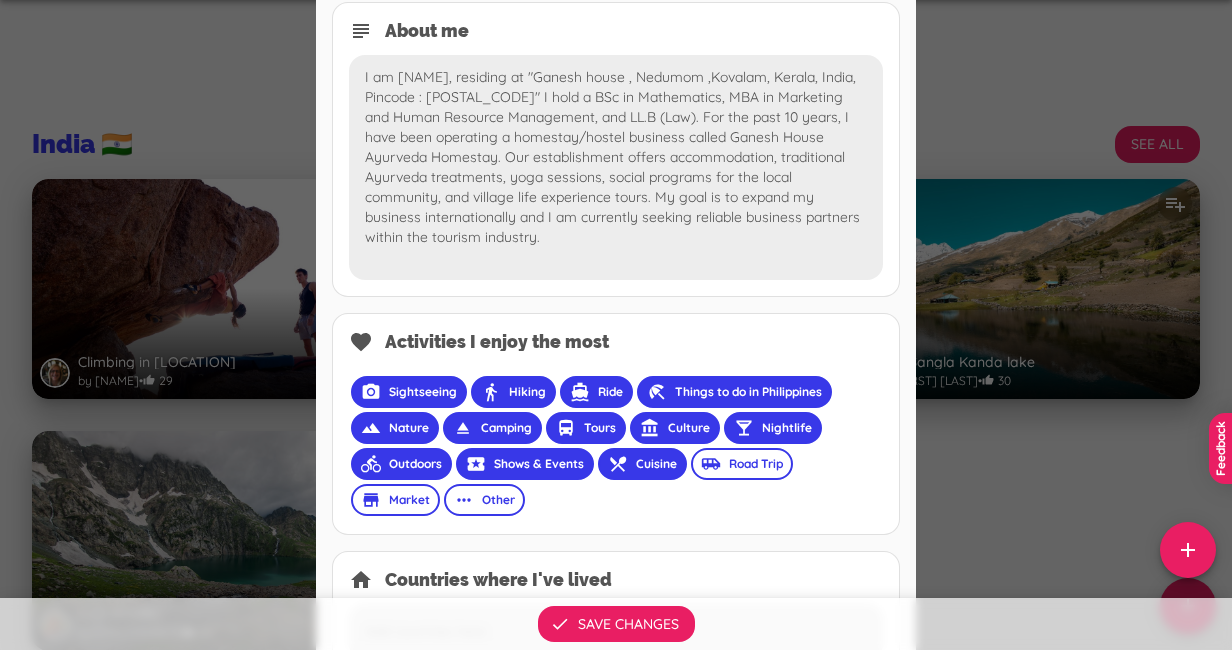 click on "Road Trip" at bounding box center [756, 464] 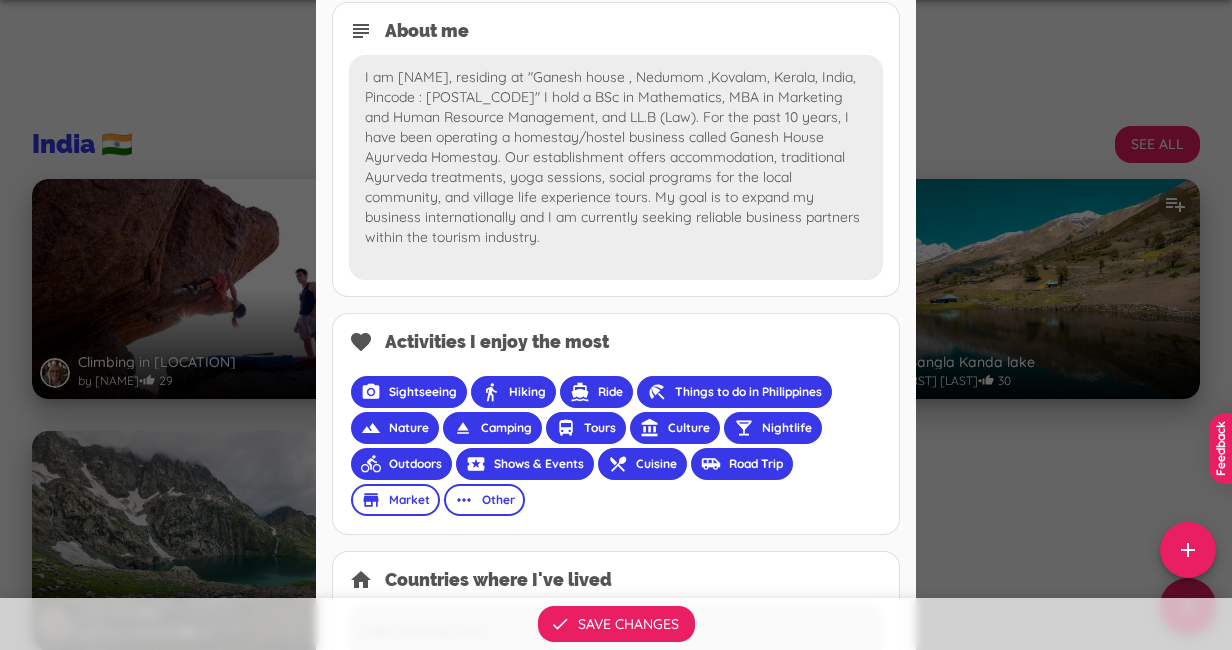click on "Market" at bounding box center (409, 500) 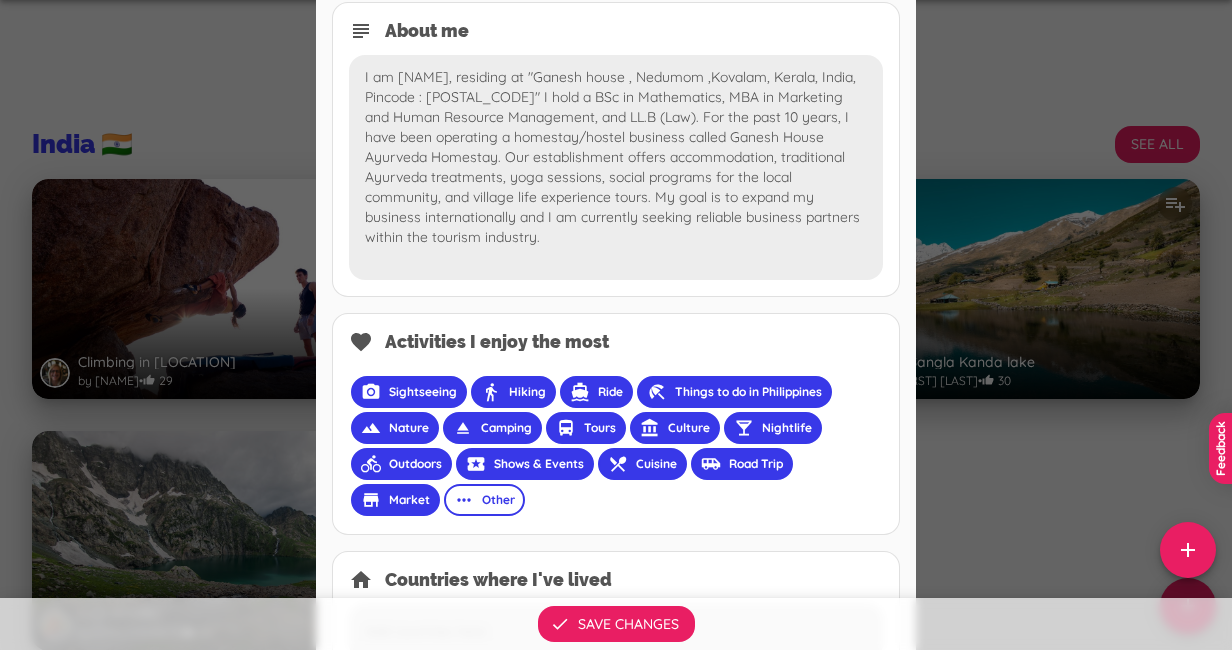 click on "more_horiz" at bounding box center [464, 500] 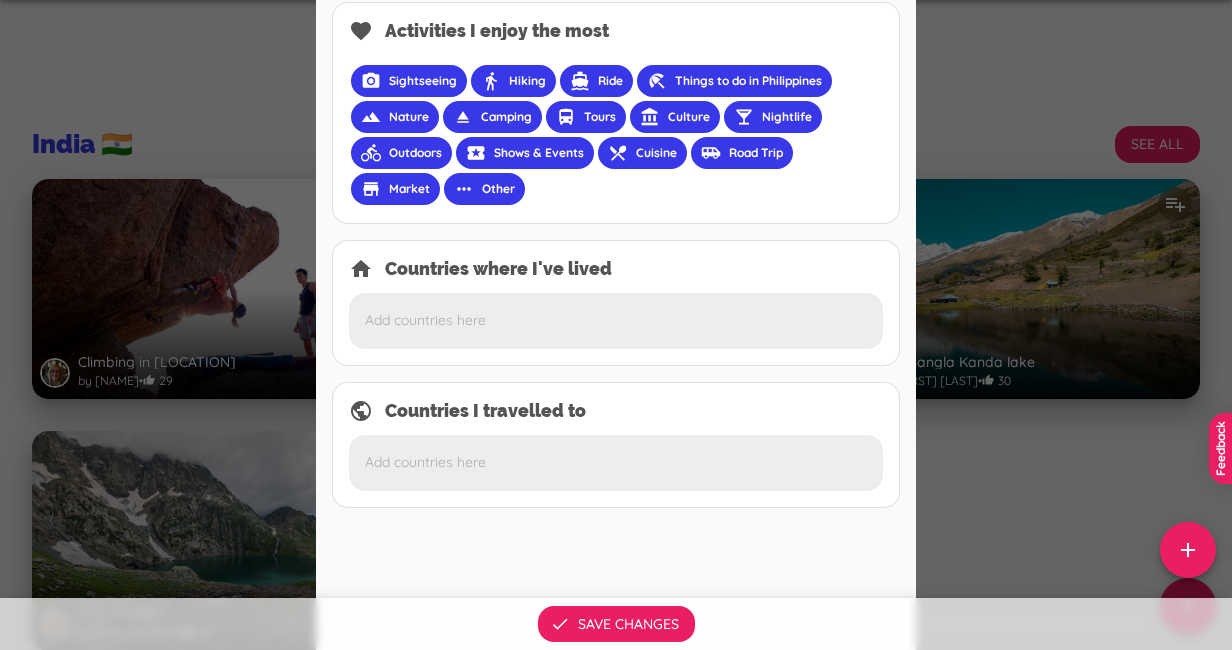 scroll, scrollTop: 740, scrollLeft: 0, axis: vertical 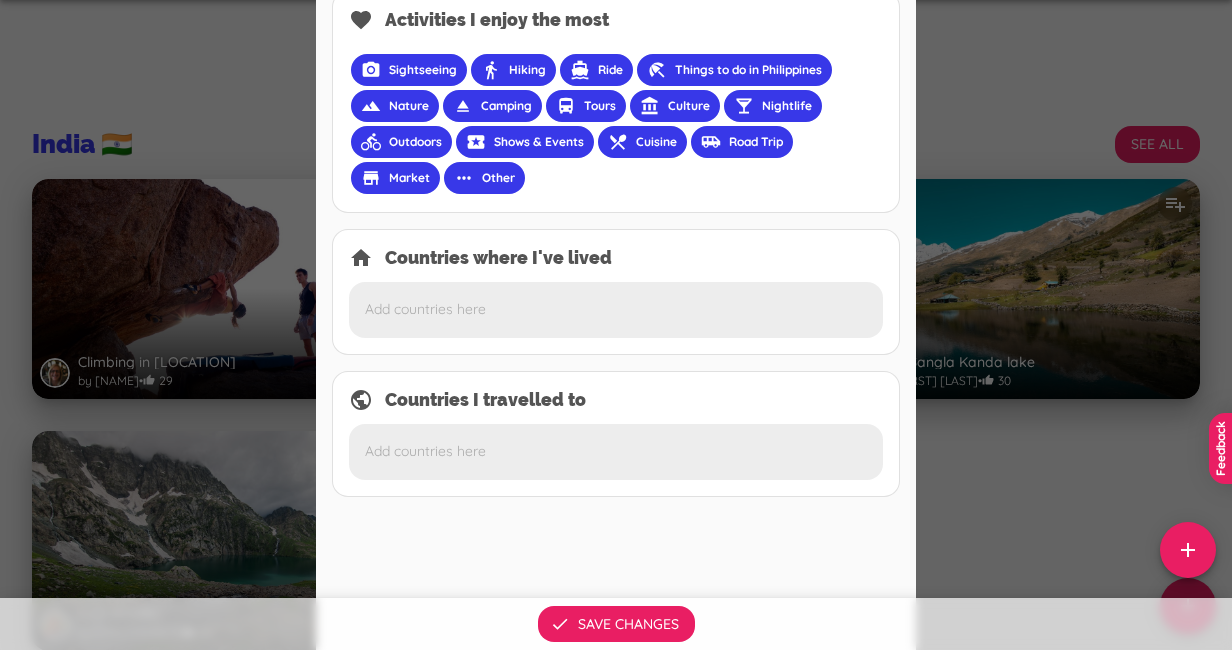 click at bounding box center (616, 309) 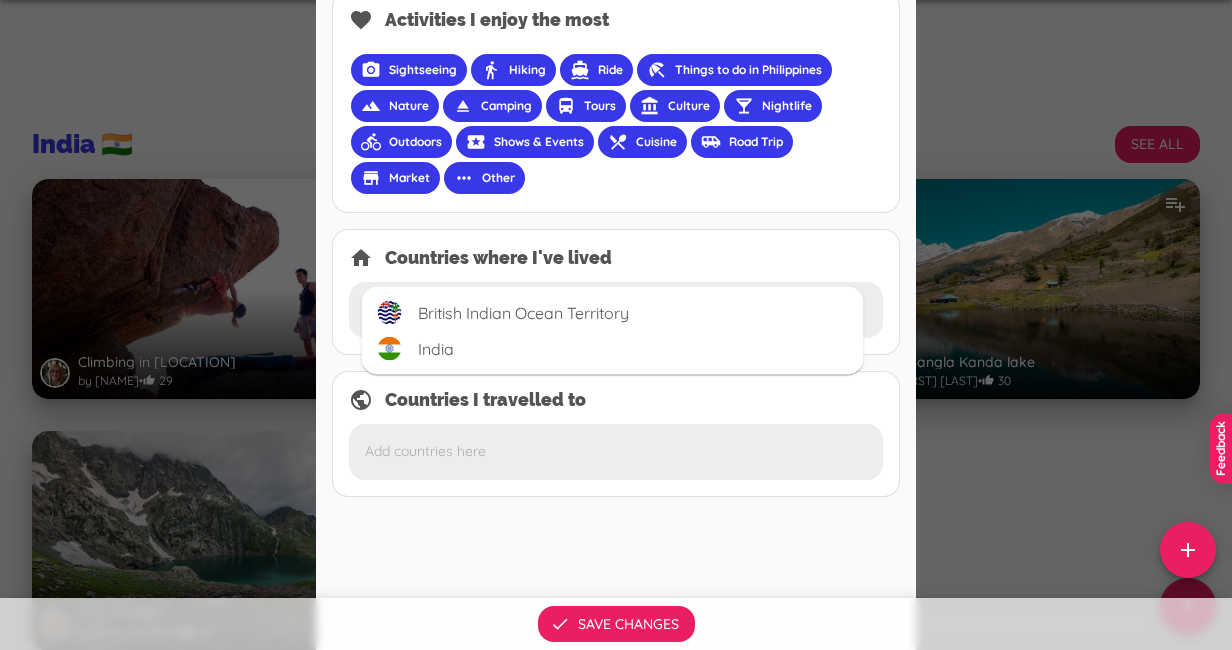 click on "[COUNTRY]" at bounding box center [613, 349] 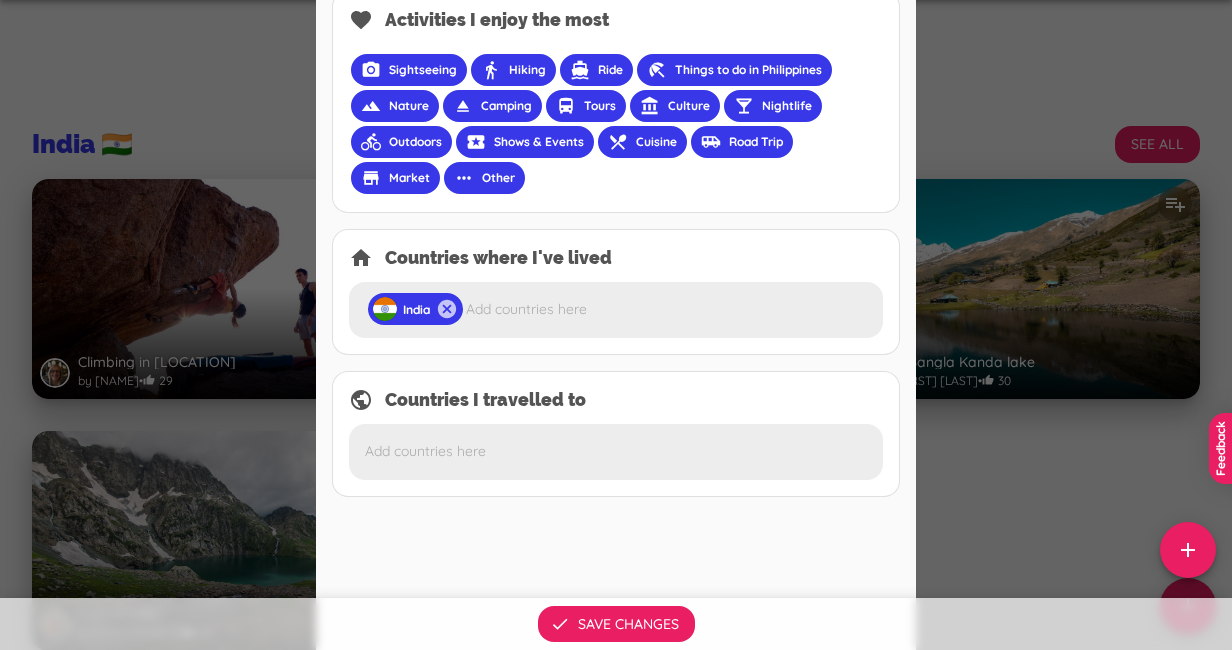 click at bounding box center [616, 451] 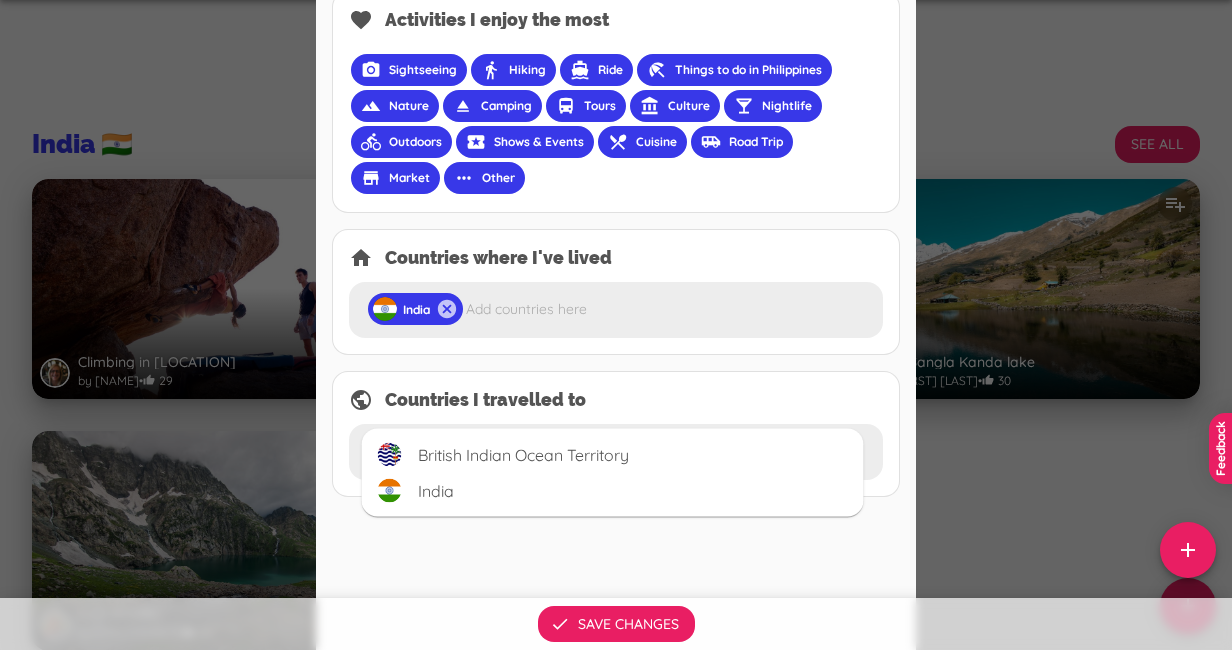 click on "[COUNTRY]" at bounding box center (613, 491) 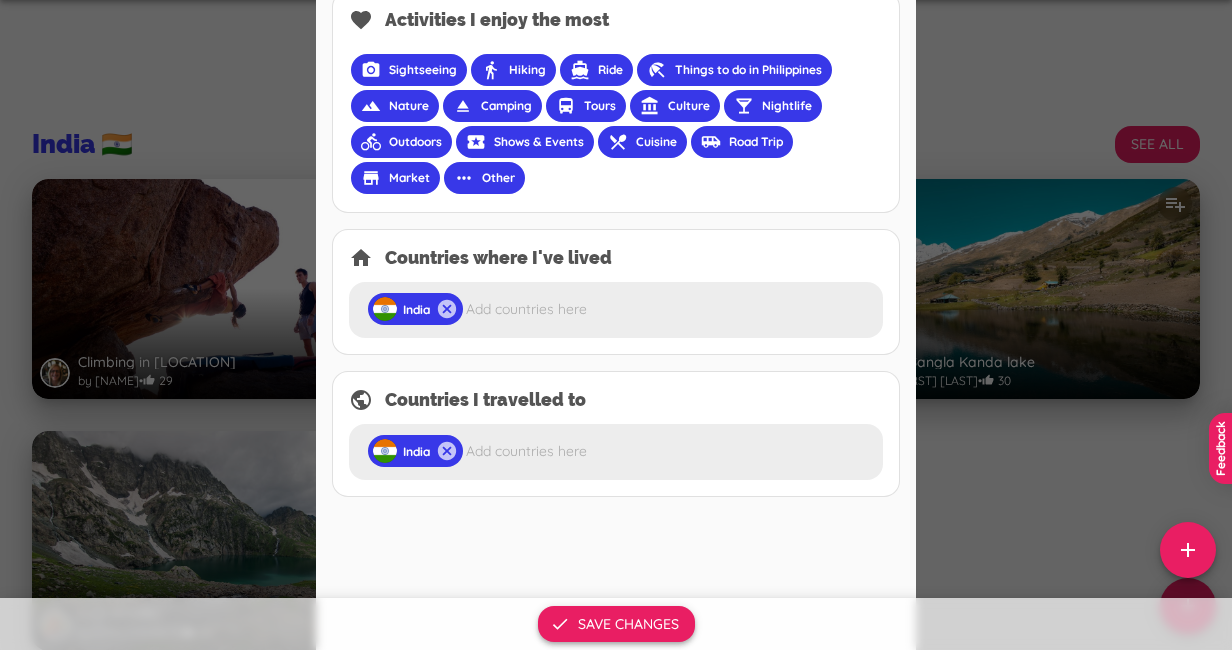 click on "Save changes" at bounding box center (616, 624) 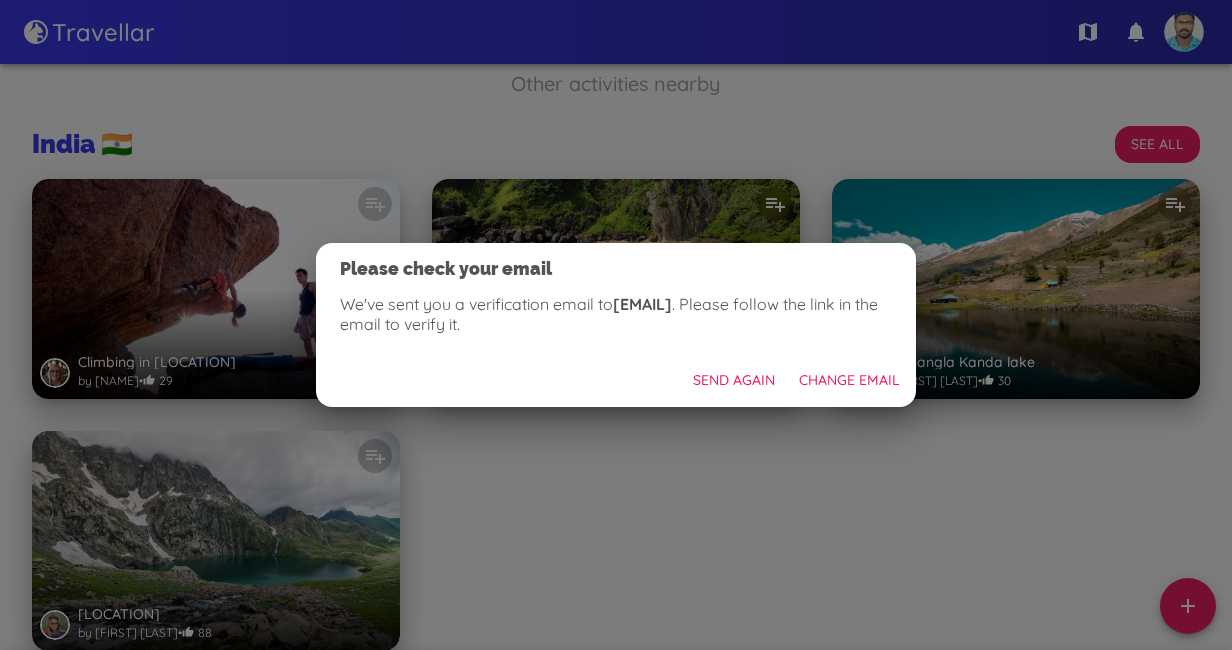 scroll, scrollTop: 611, scrollLeft: 0, axis: vertical 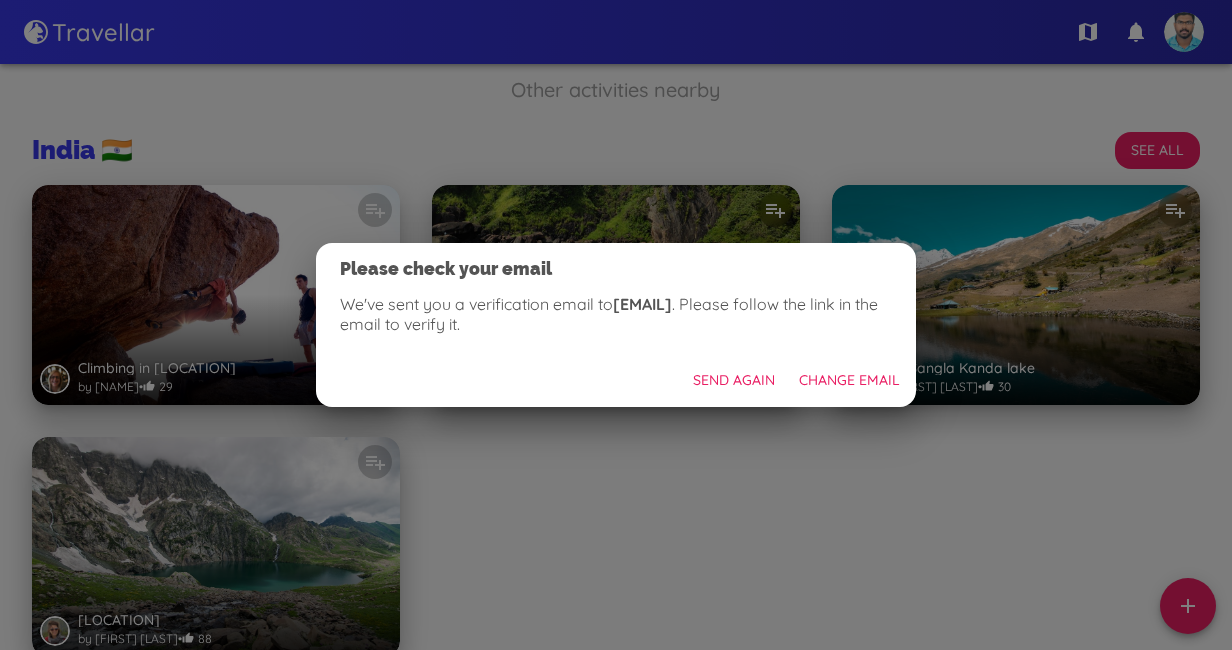 click on "Send Again" at bounding box center [734, 380] 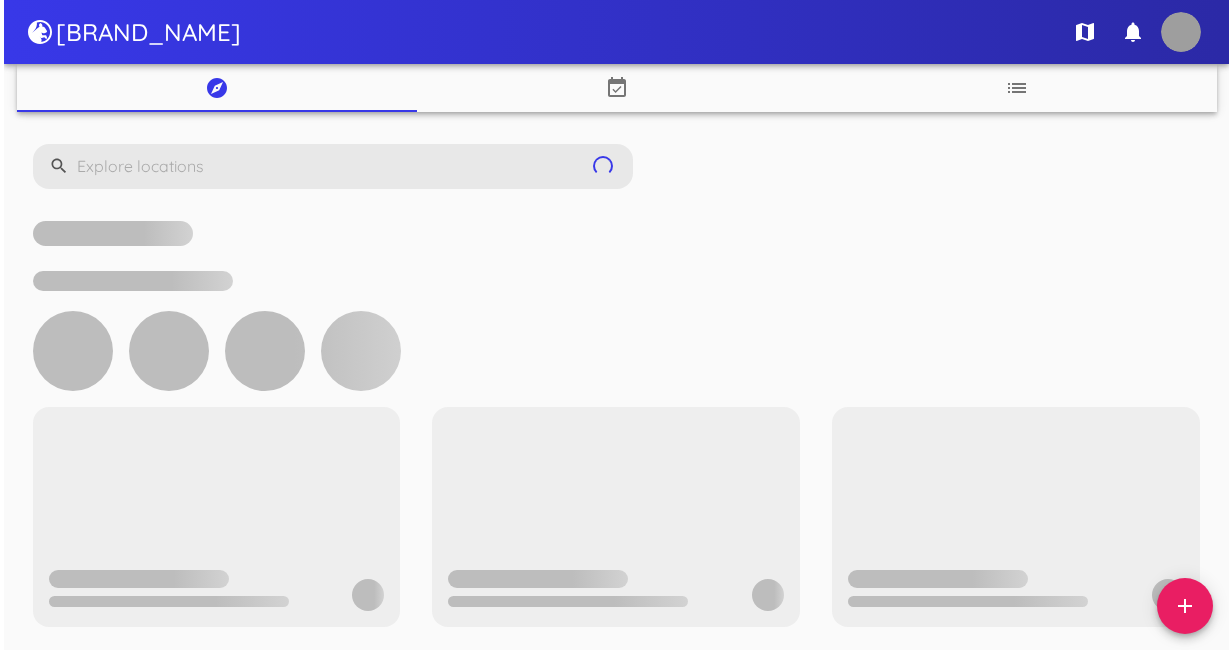 scroll, scrollTop: 0, scrollLeft: 0, axis: both 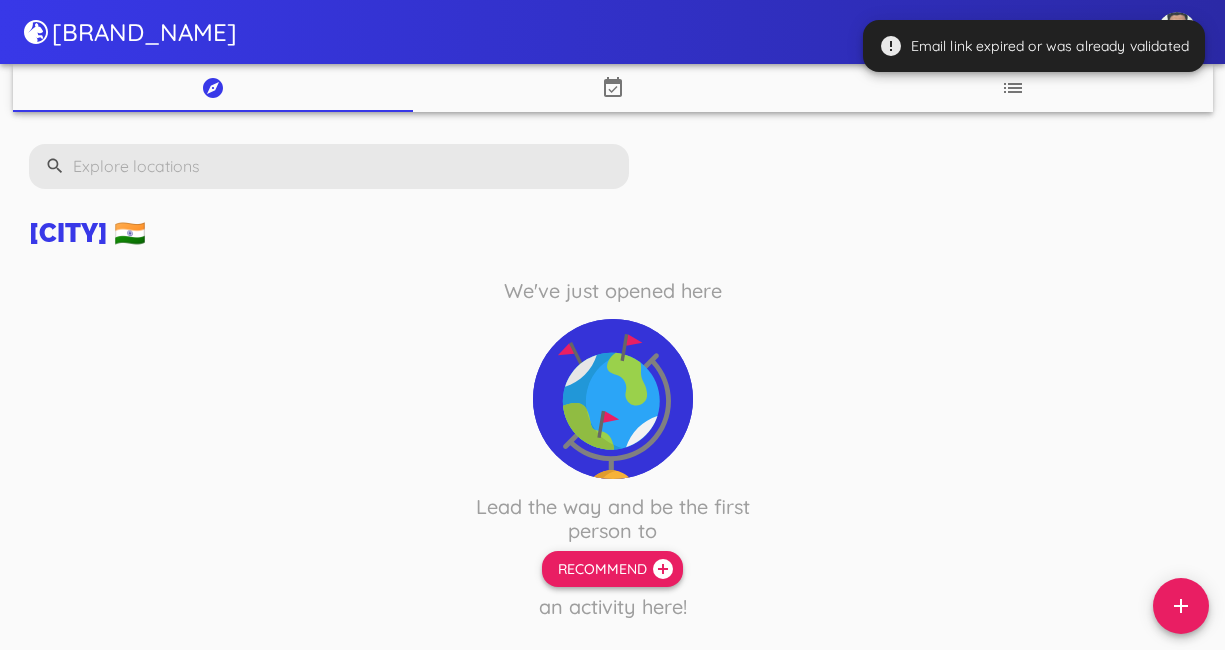 click on "Recommend add_circle" at bounding box center (612, 569) 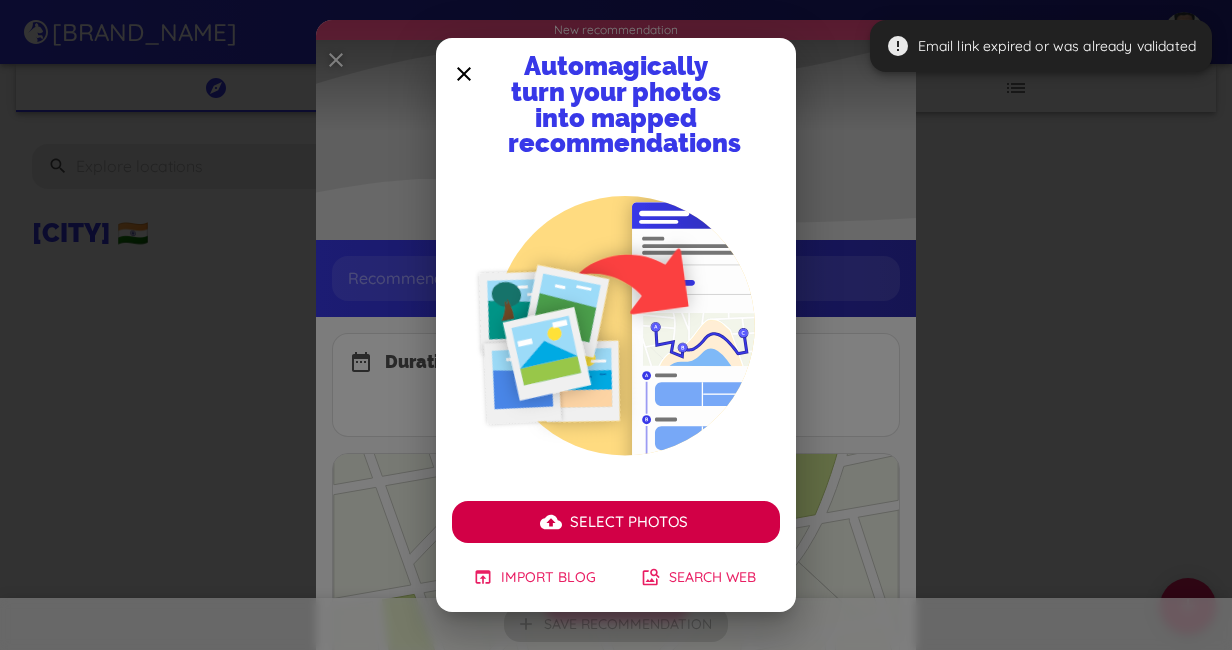 click on "Select photos" at bounding box center [629, 522] 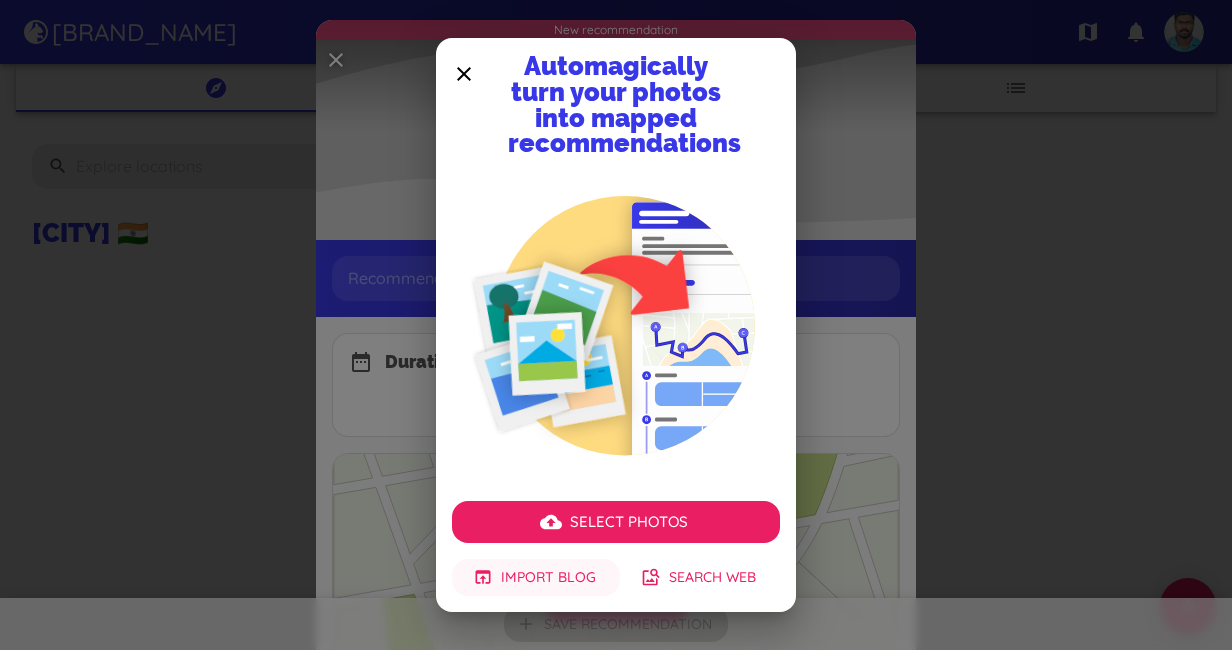 click on "Import blog" at bounding box center [548, 577] 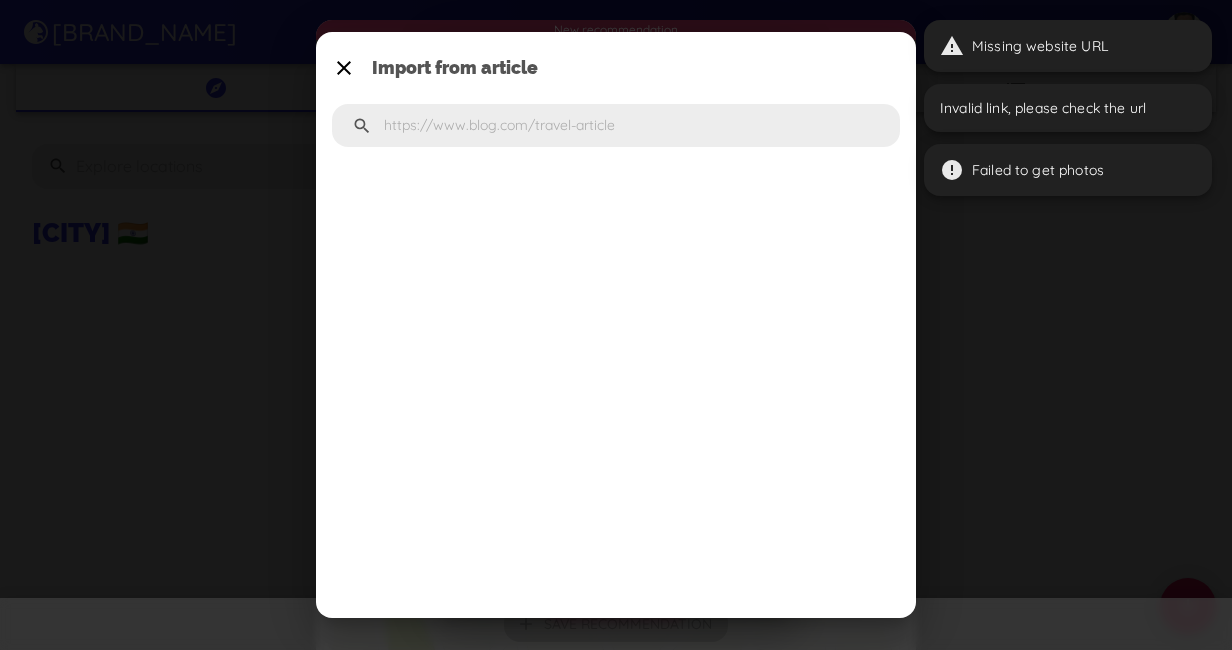 click at bounding box center [634, 126] 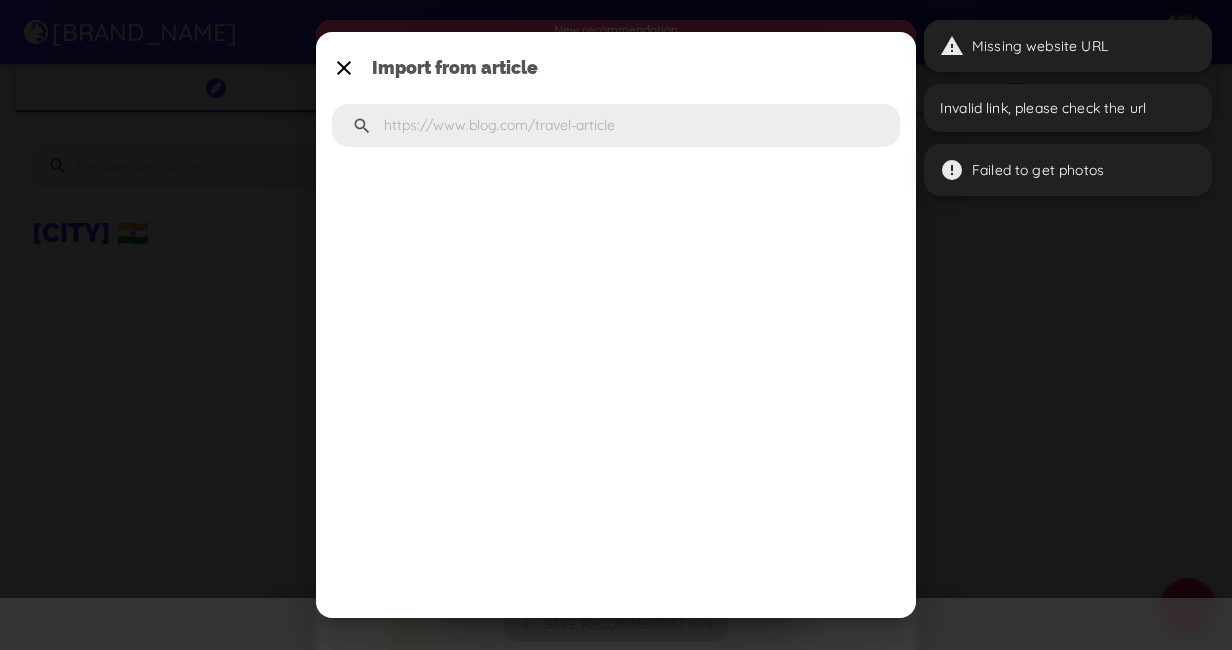 paste on "https://[WEBSITE_NAME].wordpress.com/" 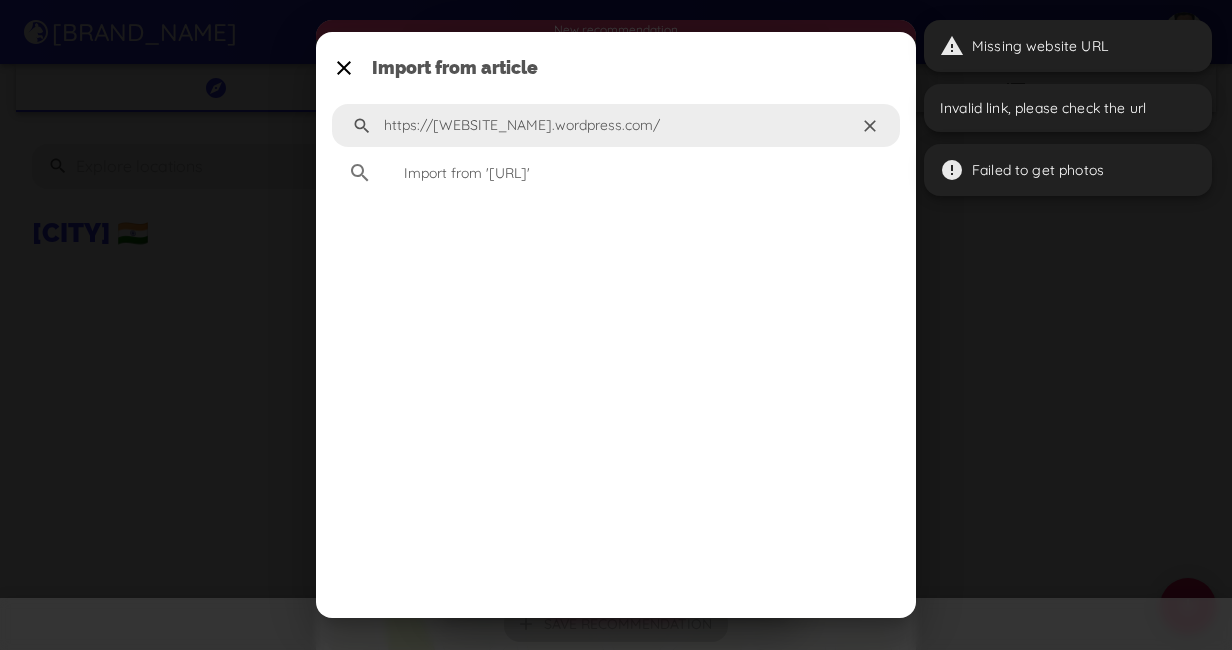type on "https://[WEBSITE_NAME].wordpress.com/" 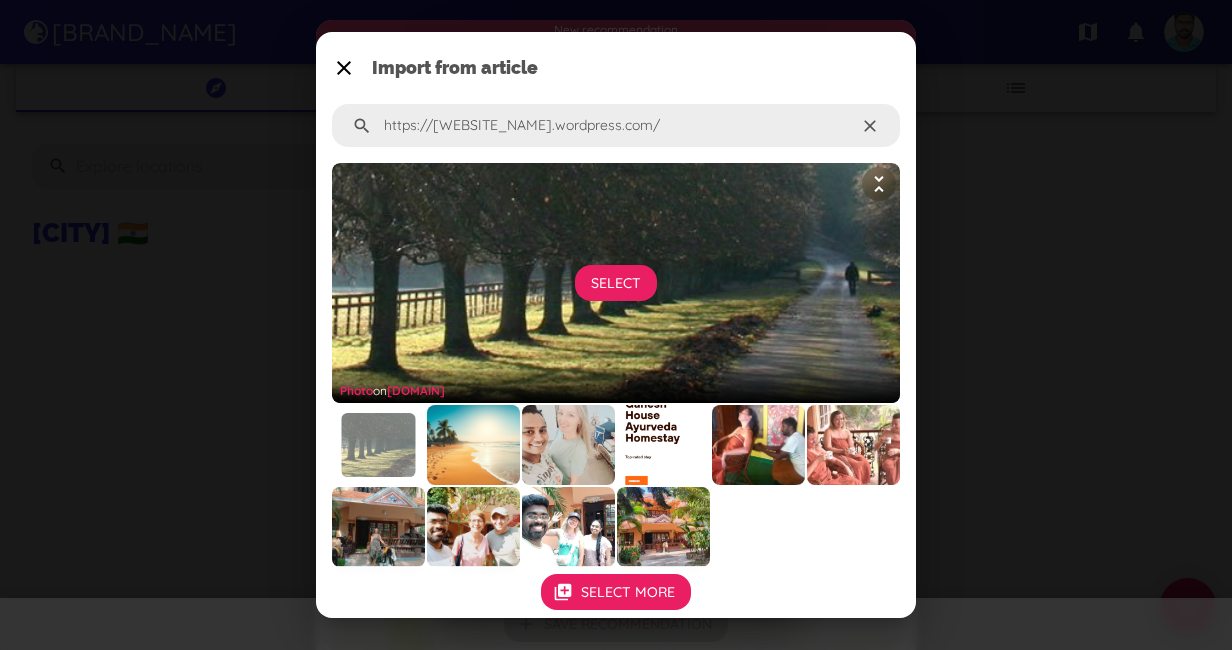click at bounding box center (473, 445) 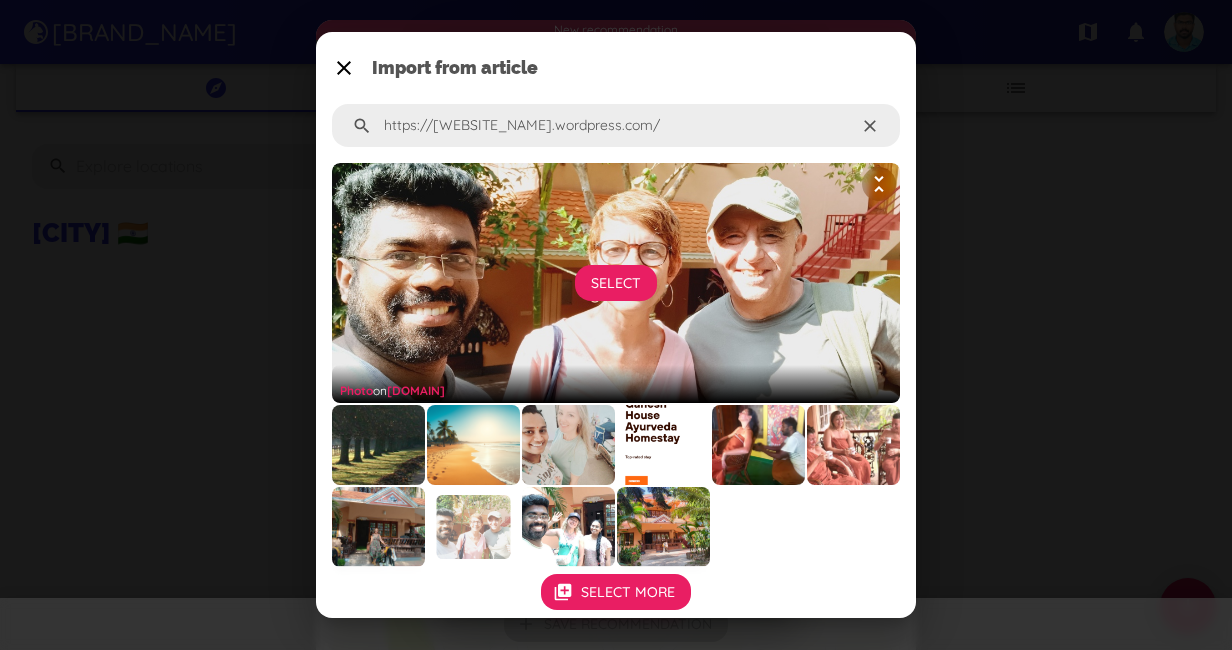 click at bounding box center (378, 445) 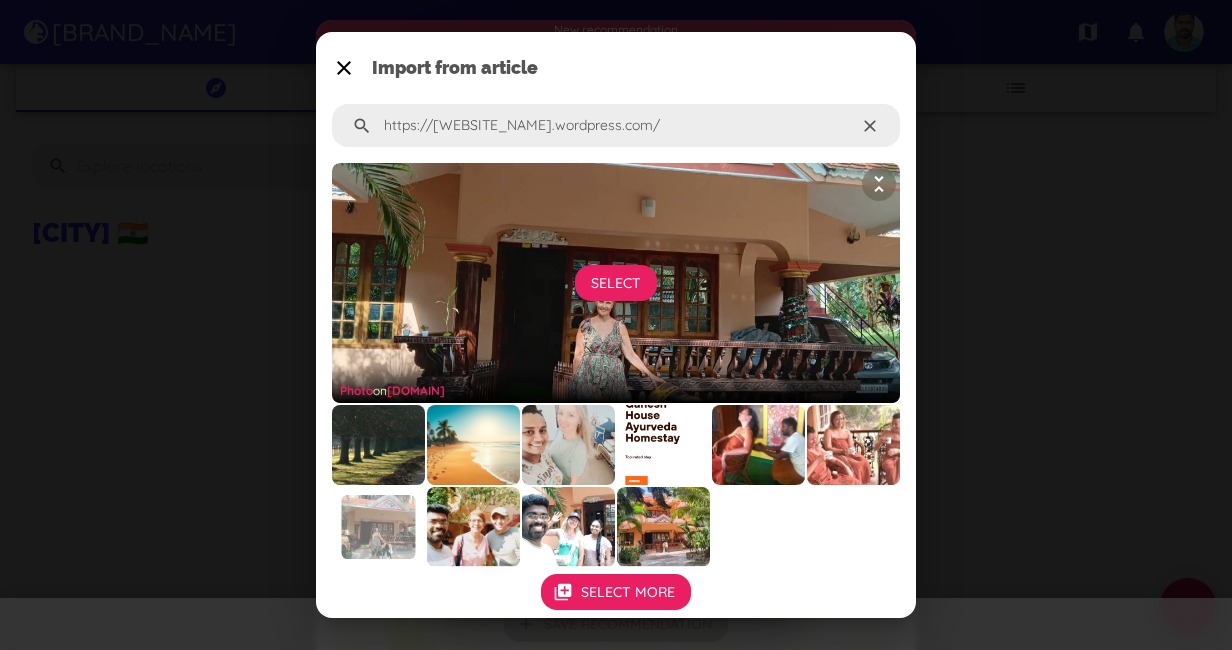 click at bounding box center (378, 445) 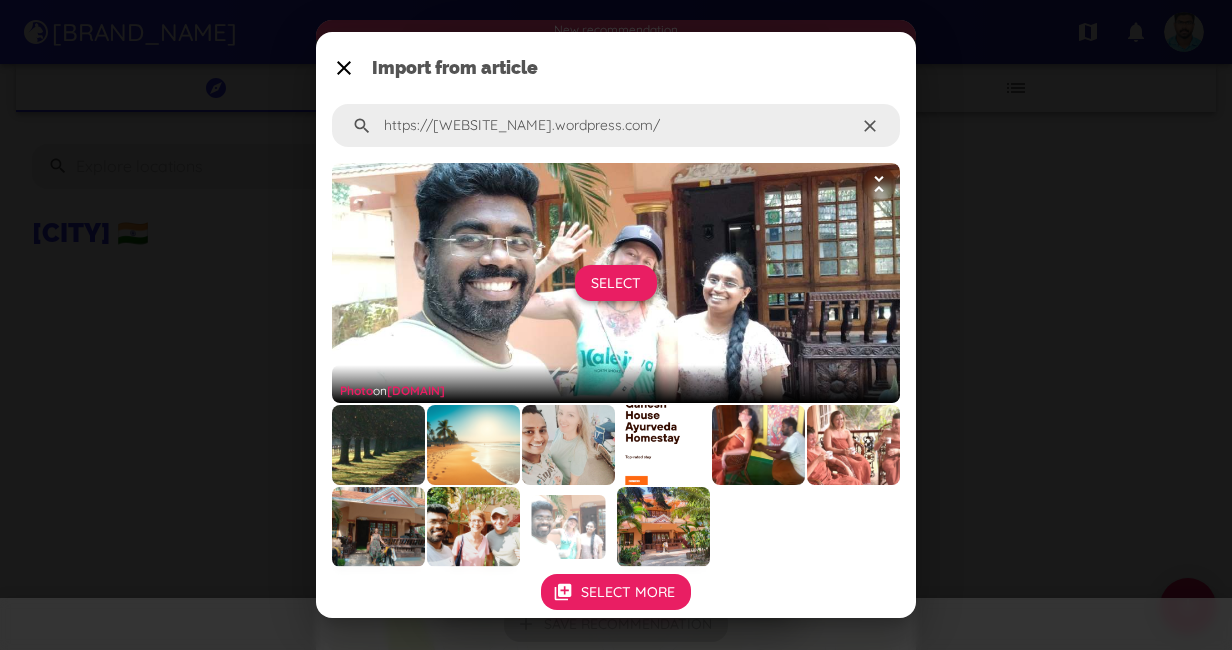 click on "Select" at bounding box center (616, 283) 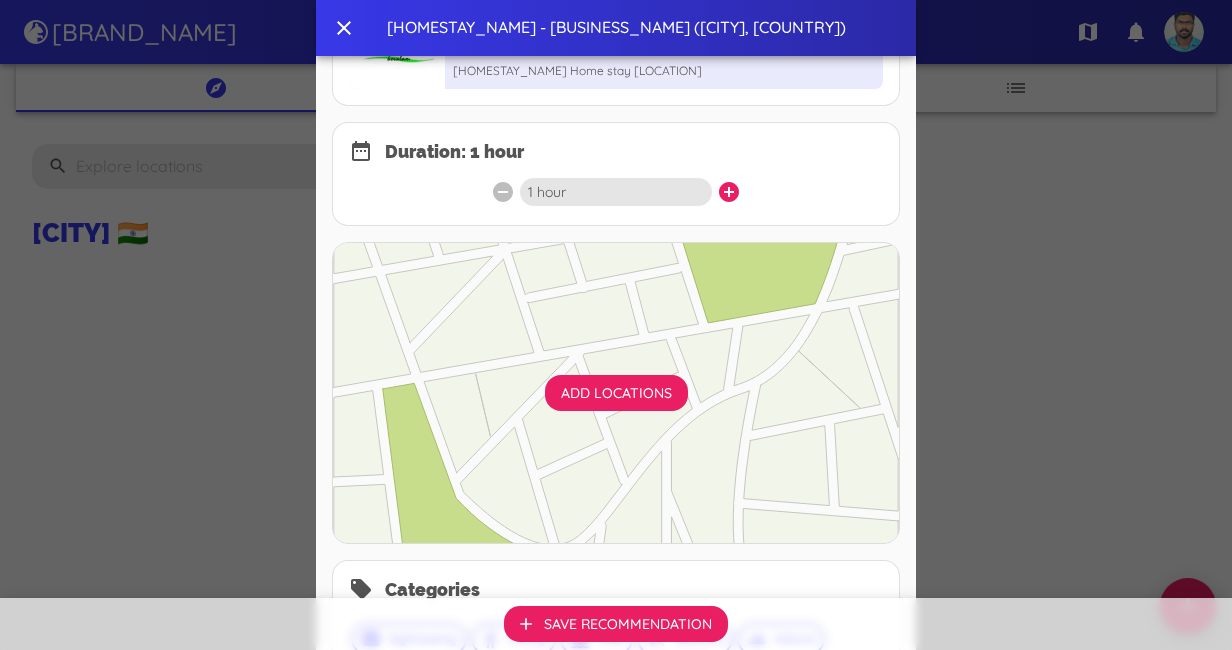 scroll, scrollTop: 383, scrollLeft: 0, axis: vertical 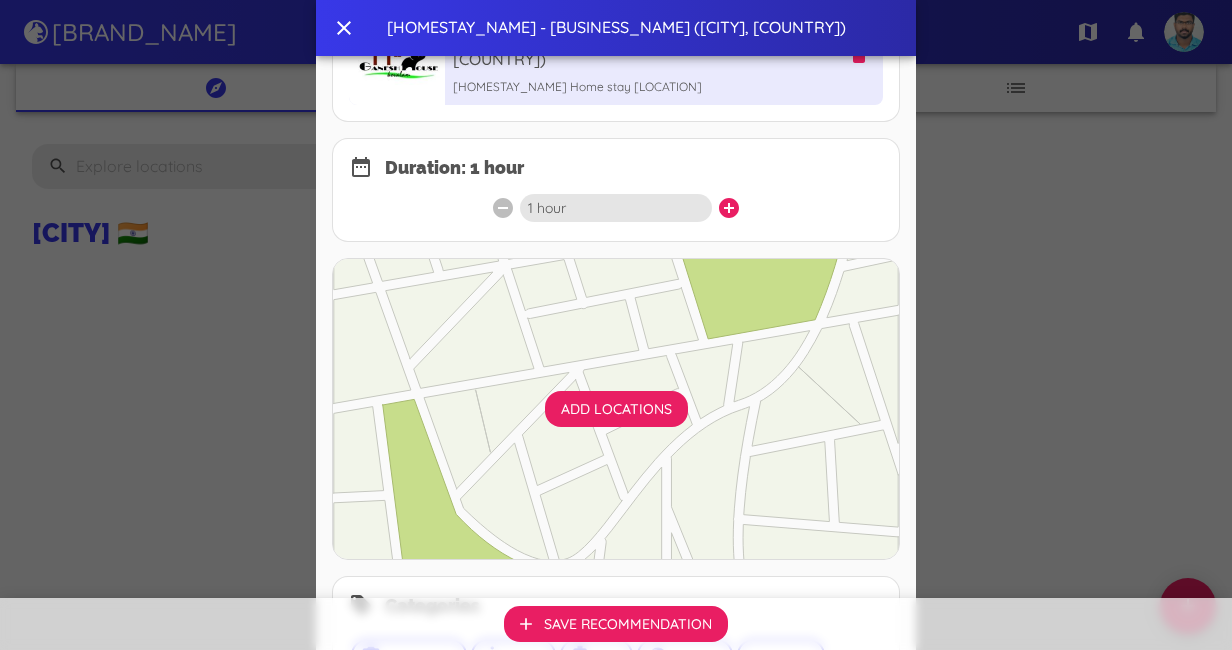 click on "1 hour" at bounding box center (616, 208) 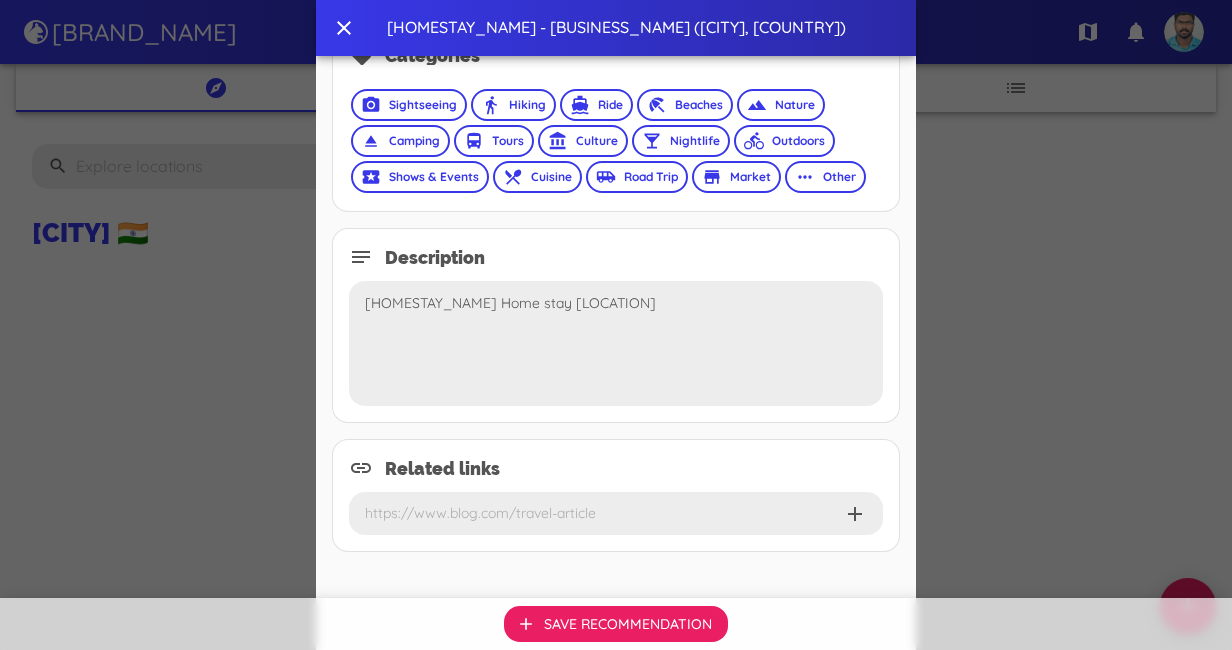 scroll, scrollTop: 940, scrollLeft: 0, axis: vertical 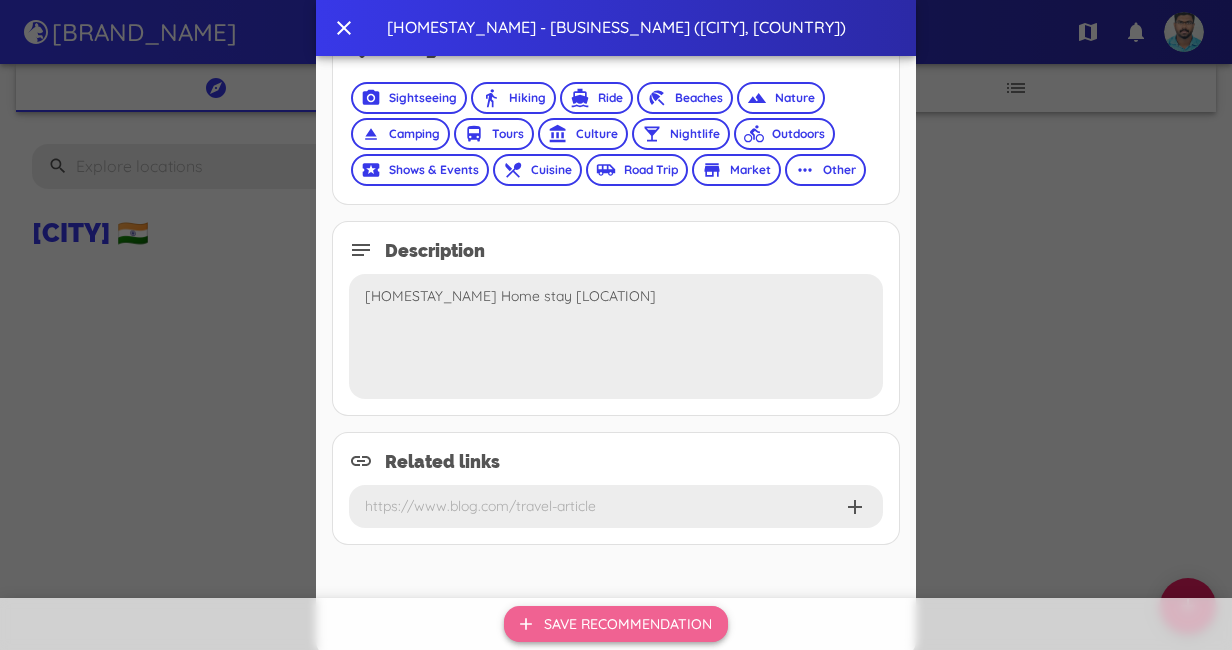 click on "Save recommendation" at bounding box center (616, 624) 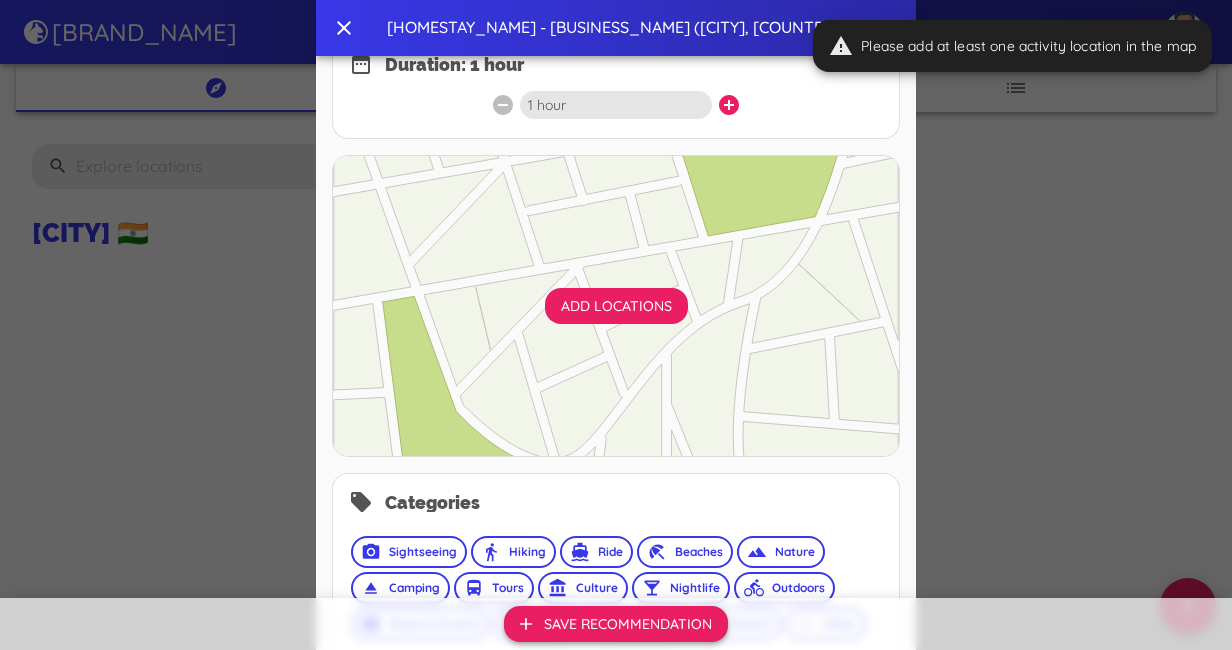 scroll, scrollTop: 461, scrollLeft: 0, axis: vertical 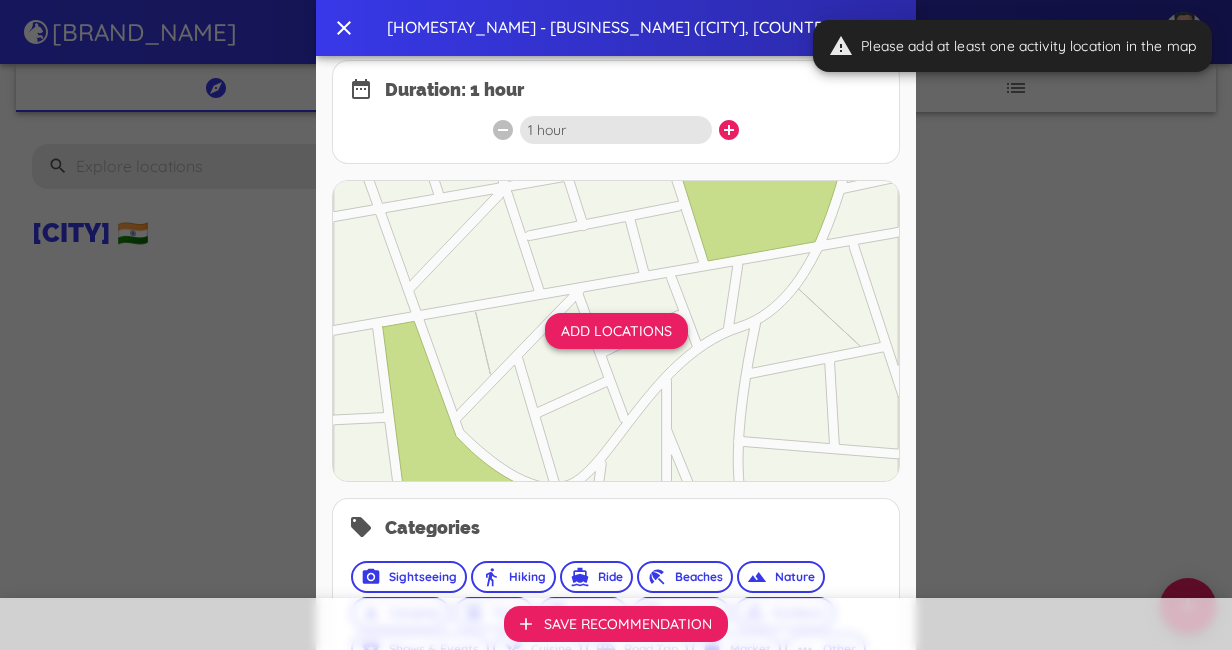 click on "Add locations" at bounding box center [616, 331] 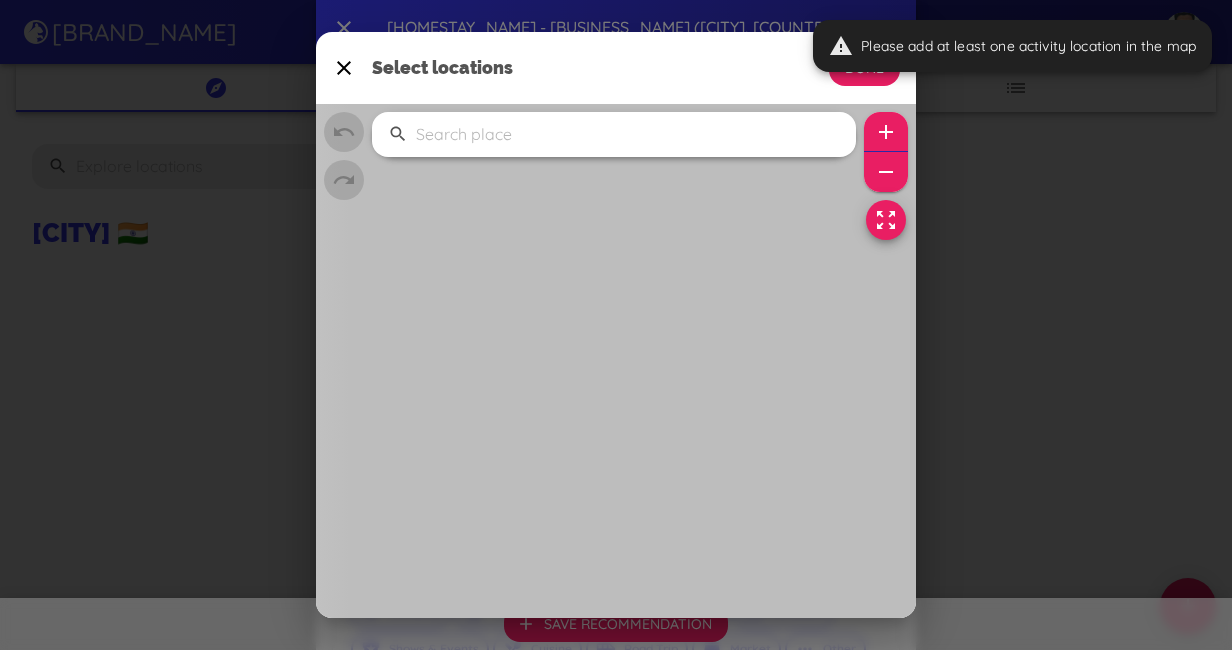 click on "​" at bounding box center (614, 134) 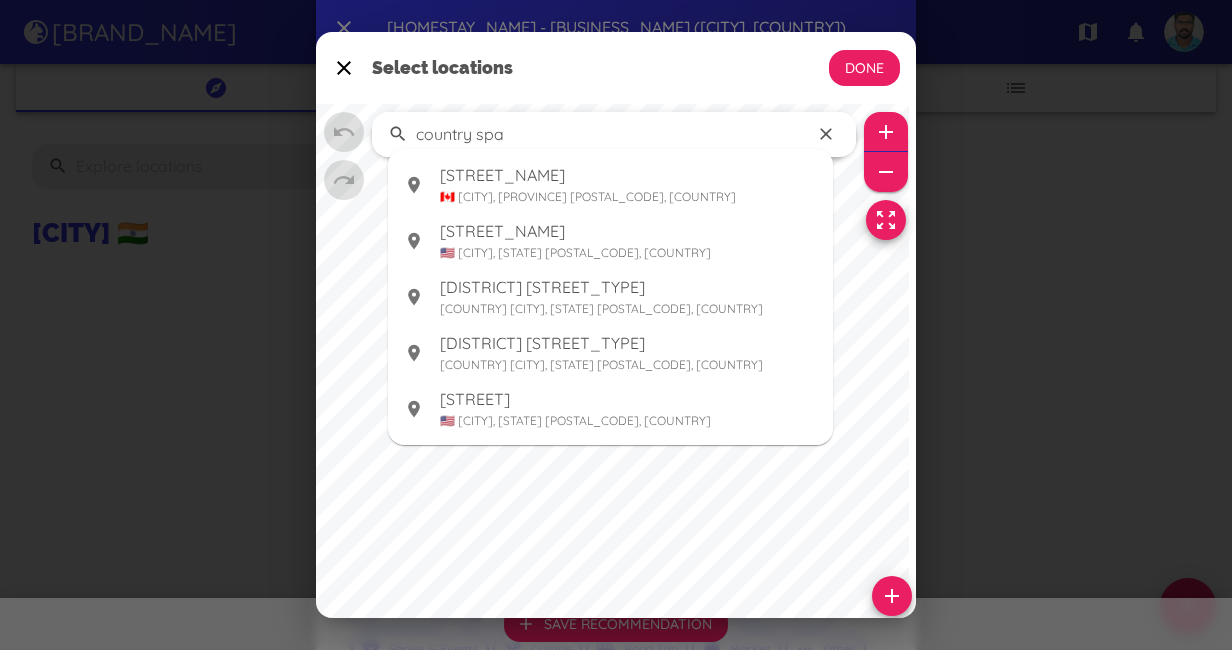 type on "country spa" 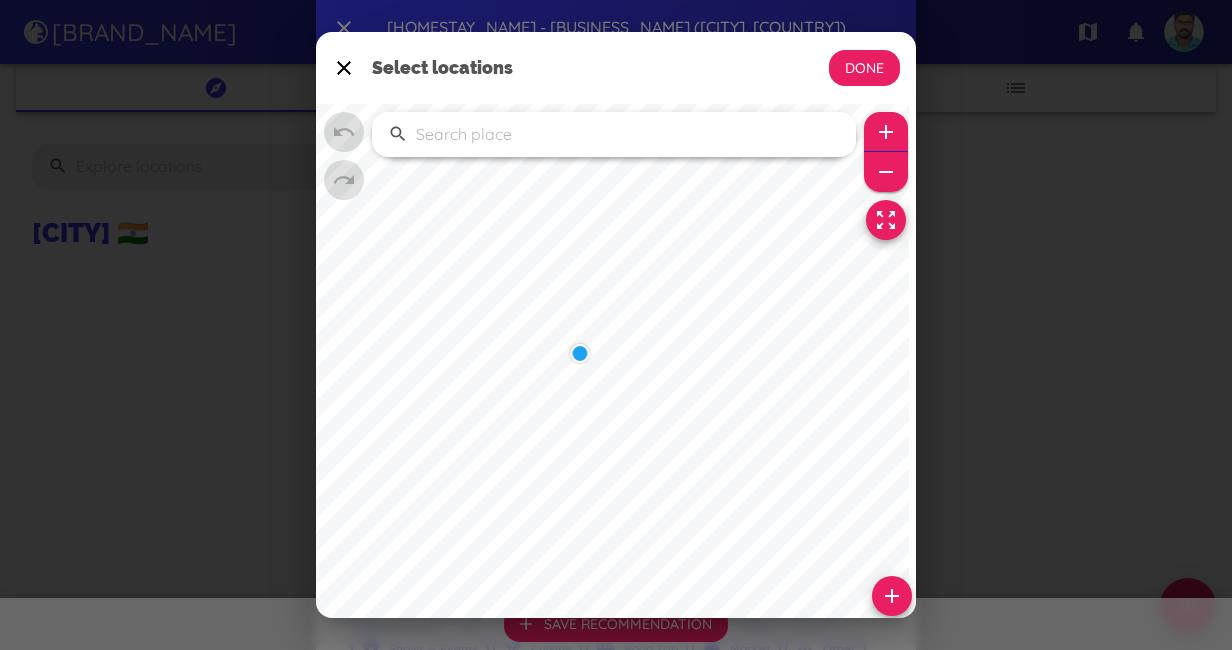 click at bounding box center [344, 180] 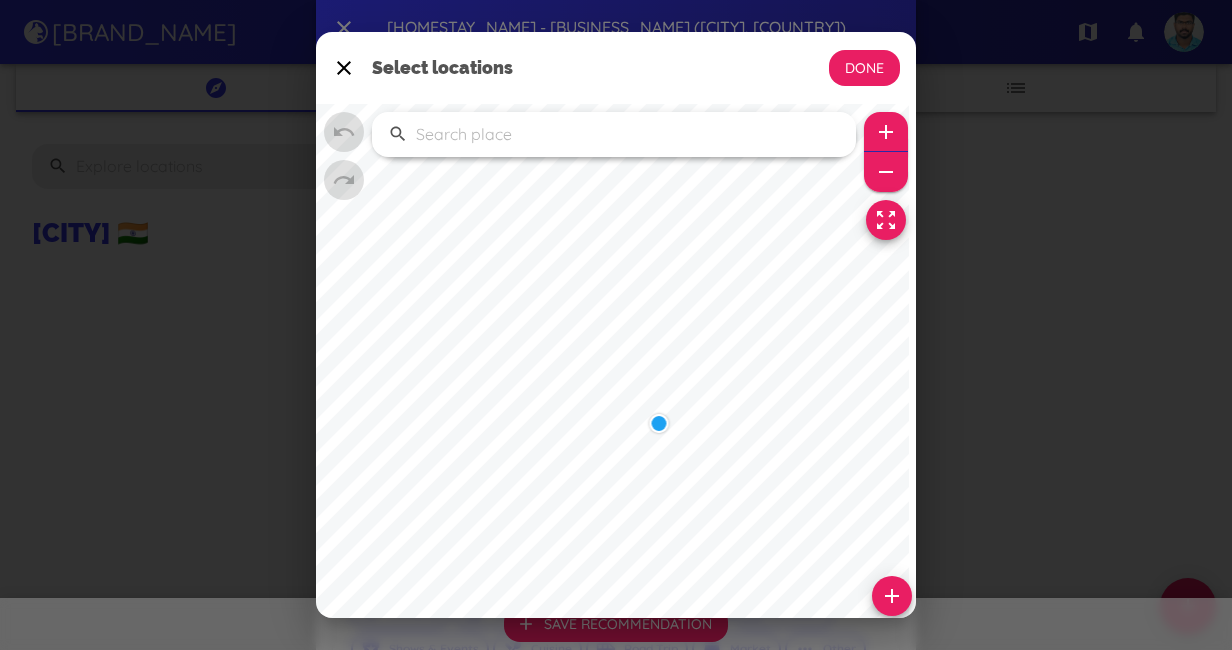 click at bounding box center (886, 132) 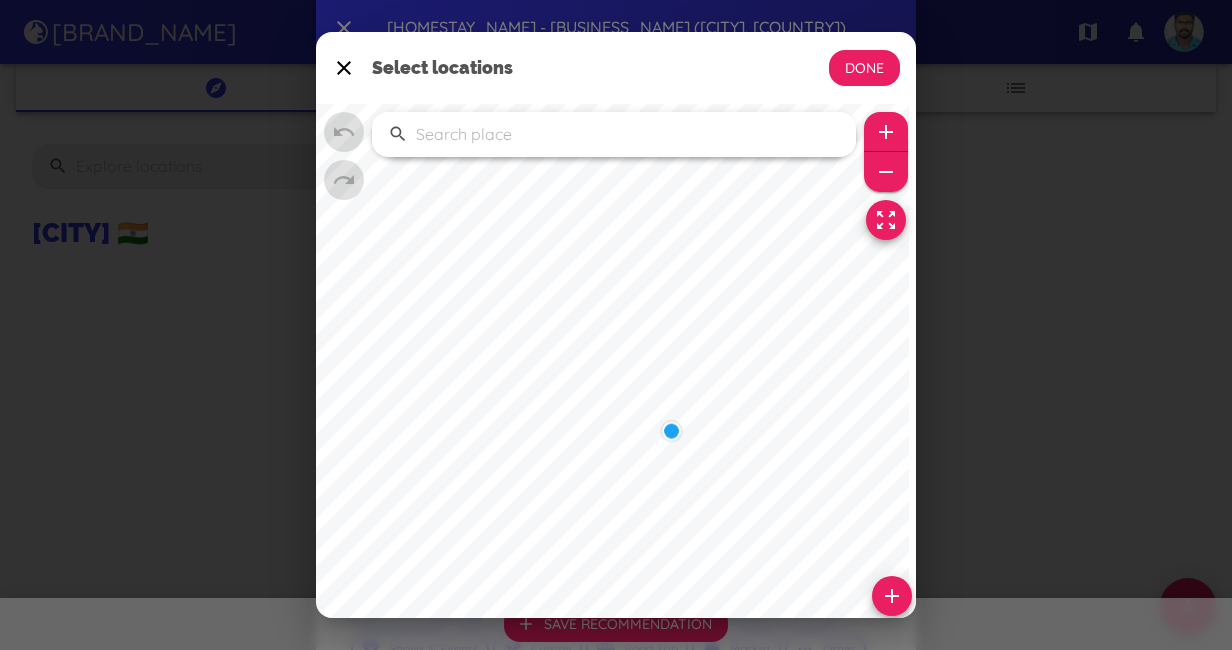 click at bounding box center (886, 132) 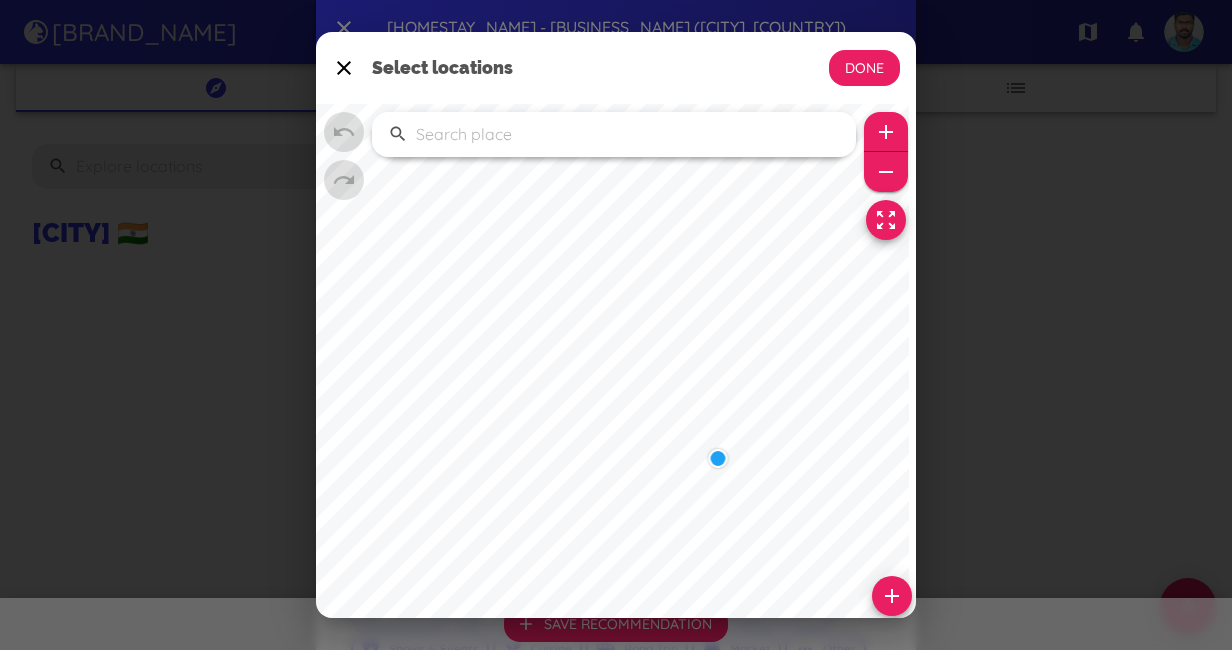 click at bounding box center (886, 132) 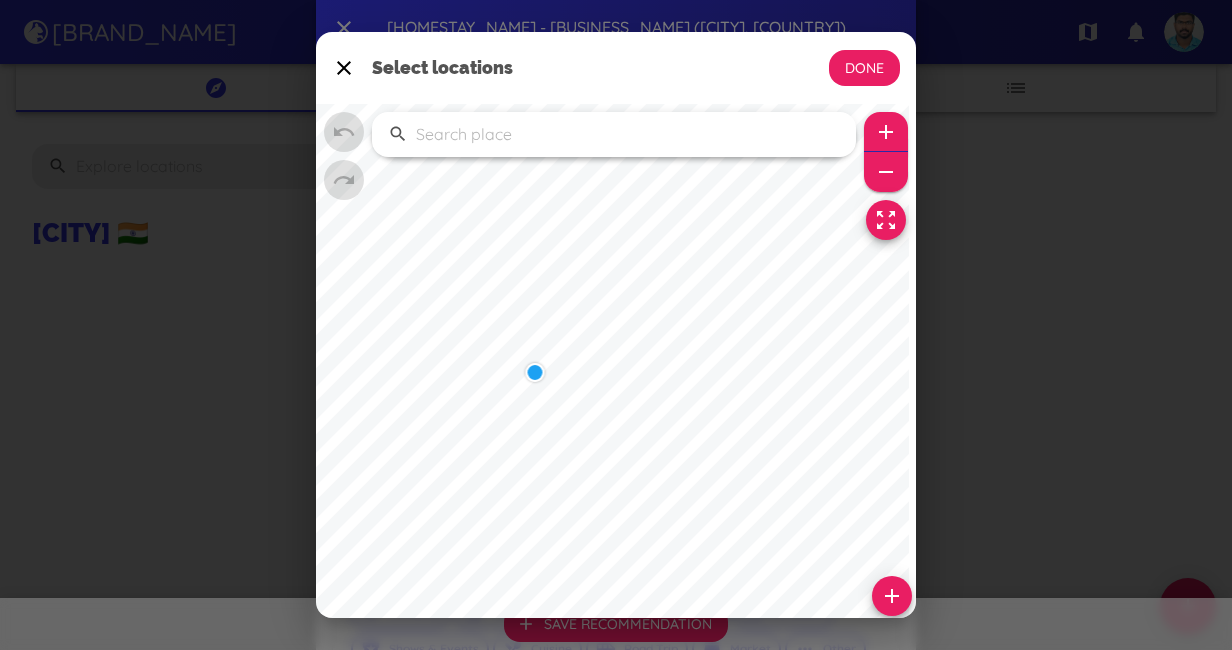 click at bounding box center (886, 132) 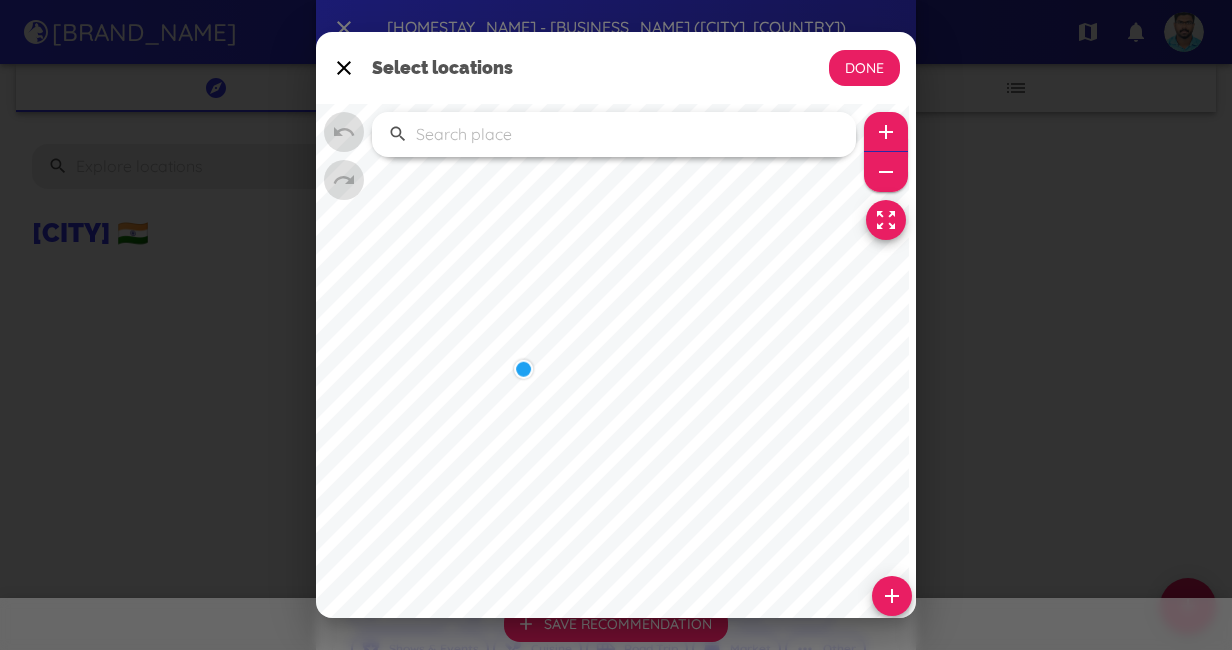 click at bounding box center [886, 132] 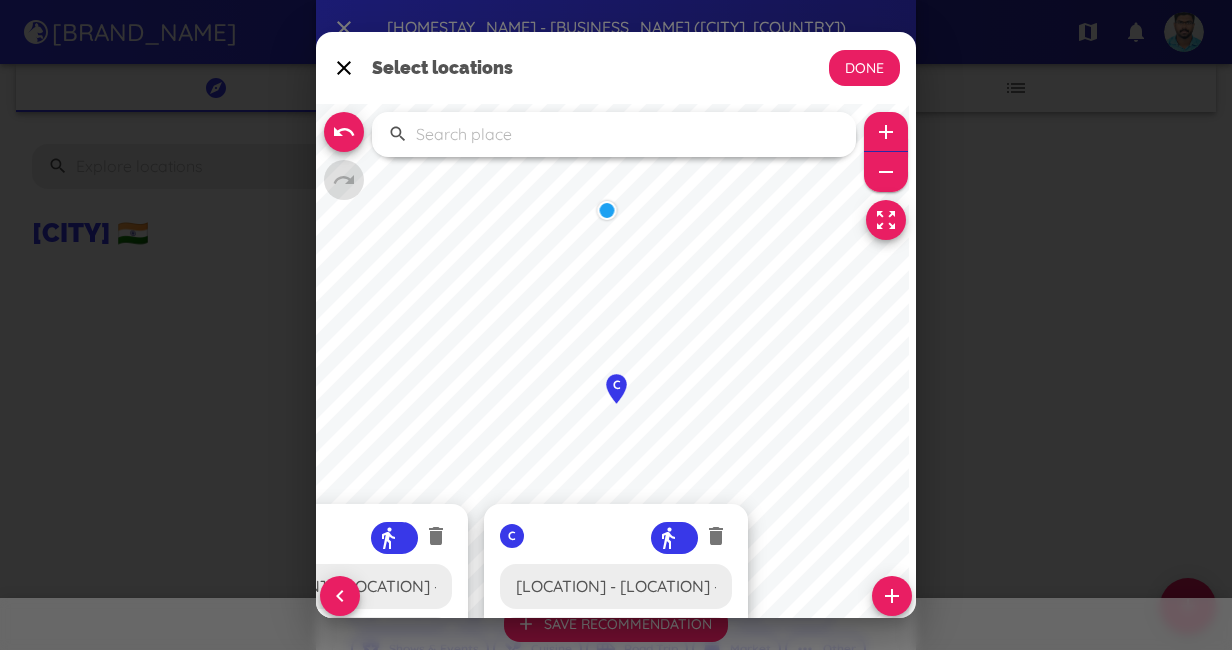 click on "[STREET] [LOCATION], [POSTAL_CODE], [NEIGHBORHOOD], [CITY], [CITY], [STATE], [COUNTRY] [STREET] [LOCATION], [POSTAL_CODE], [NEIGHBORHOOD], [CITY], [CITY], [STATE], [COUNTRY]" at bounding box center (616, 325) 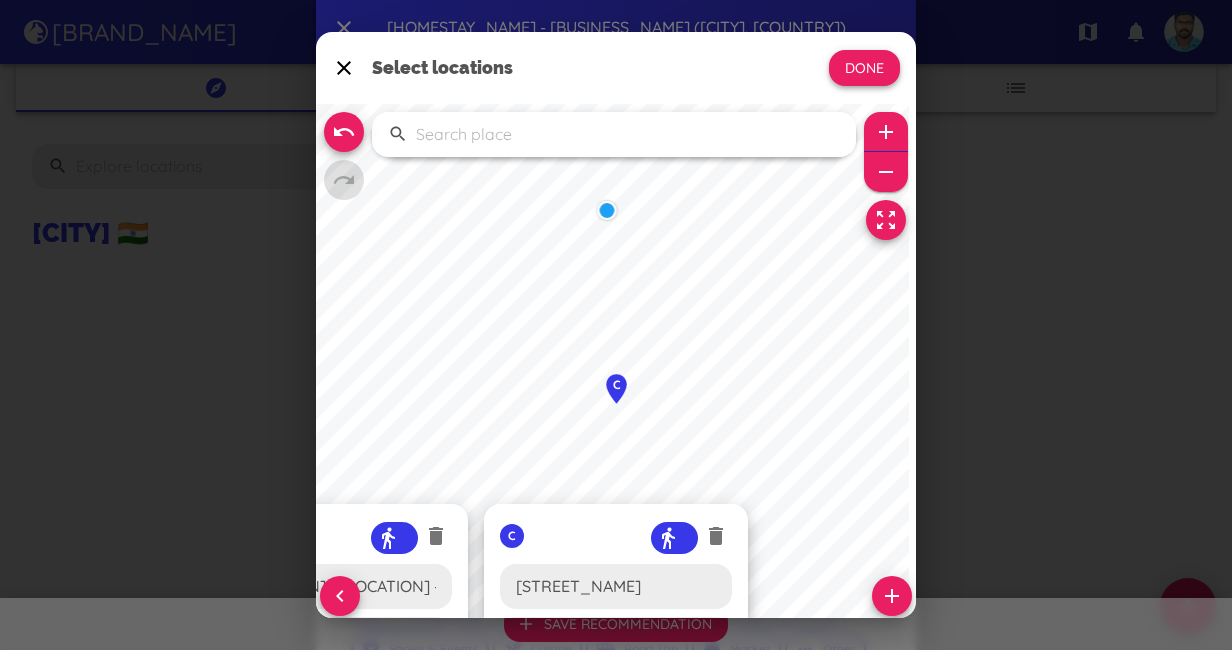 click on "Done" at bounding box center [864, 68] 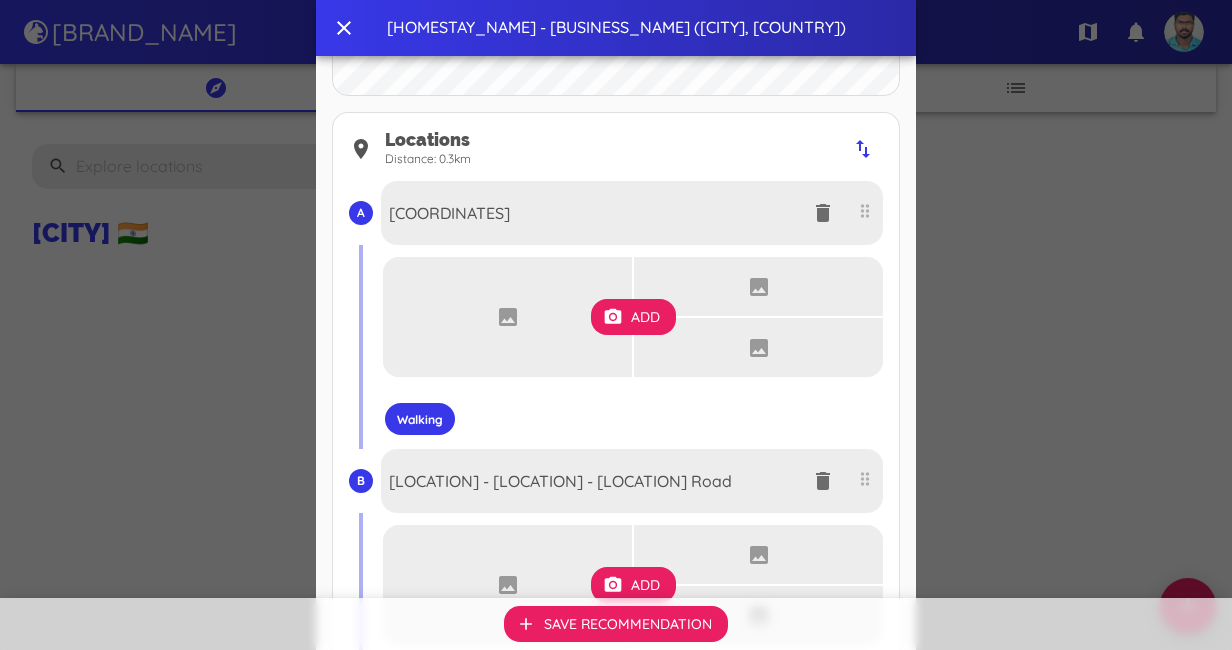 scroll, scrollTop: 848, scrollLeft: 0, axis: vertical 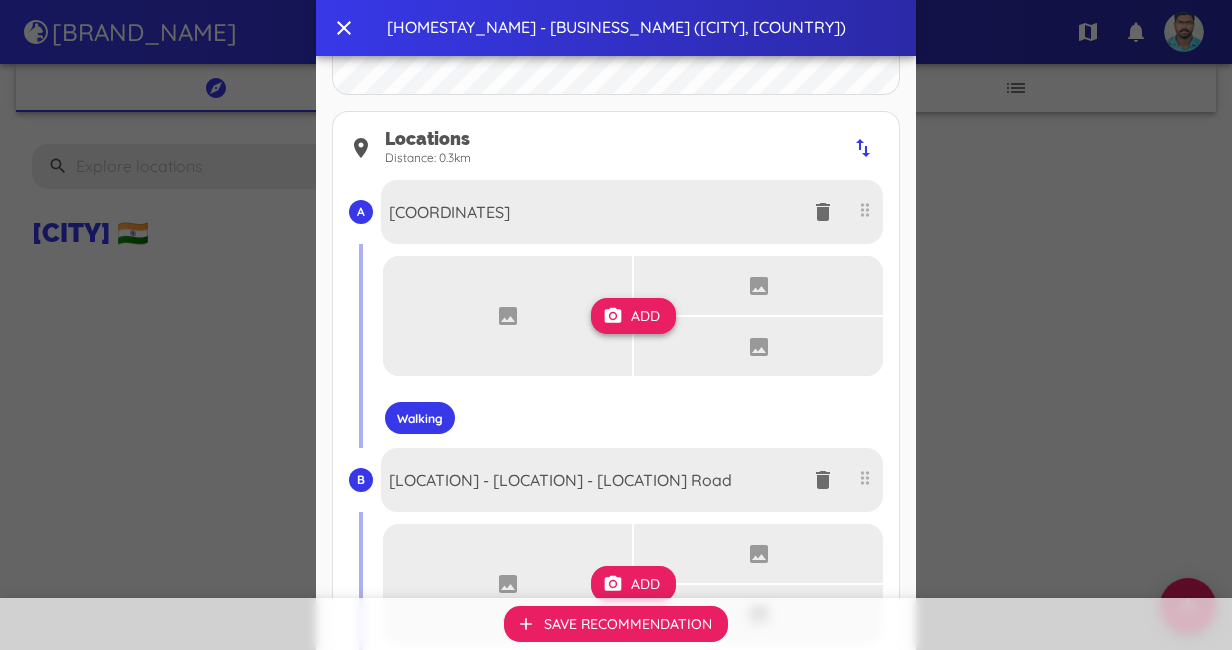 click on "Add" at bounding box center [633, 316] 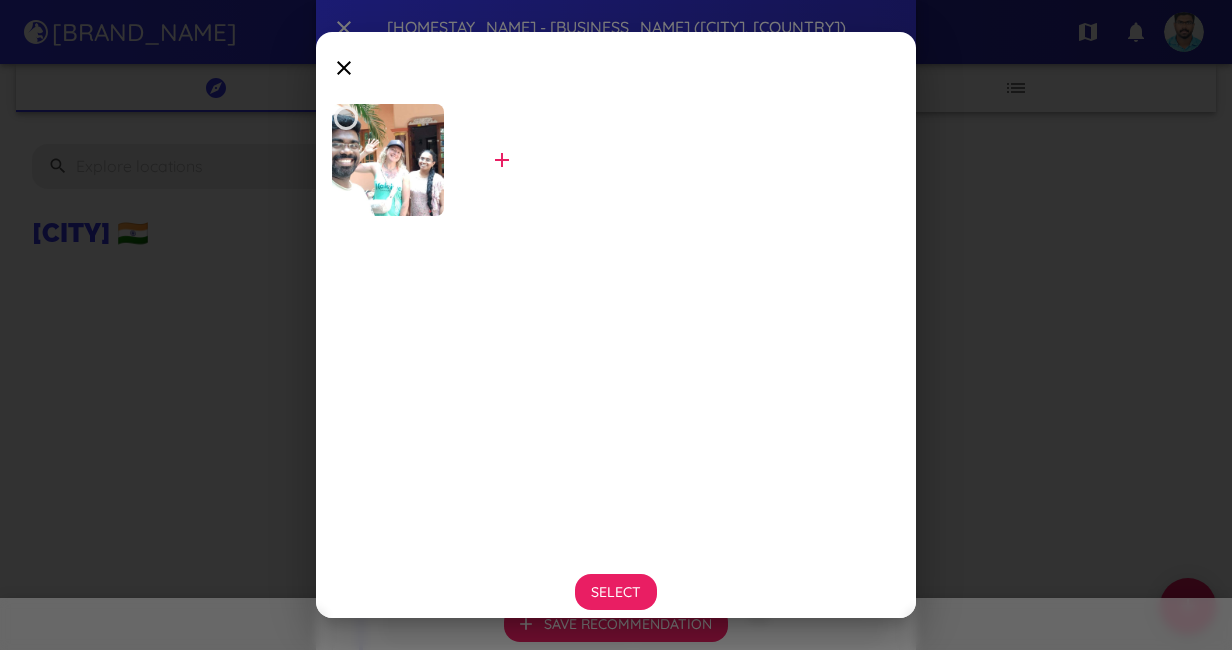 click on "add" at bounding box center (502, 160) 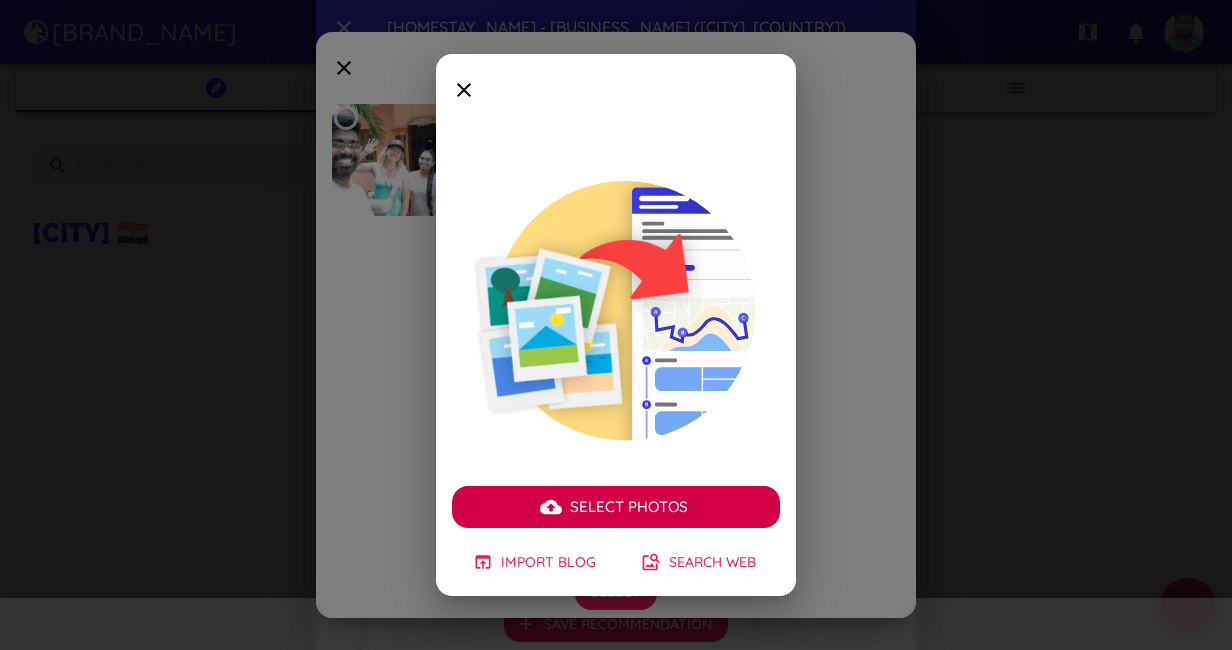 click on "Select photos" at bounding box center (629, 507) 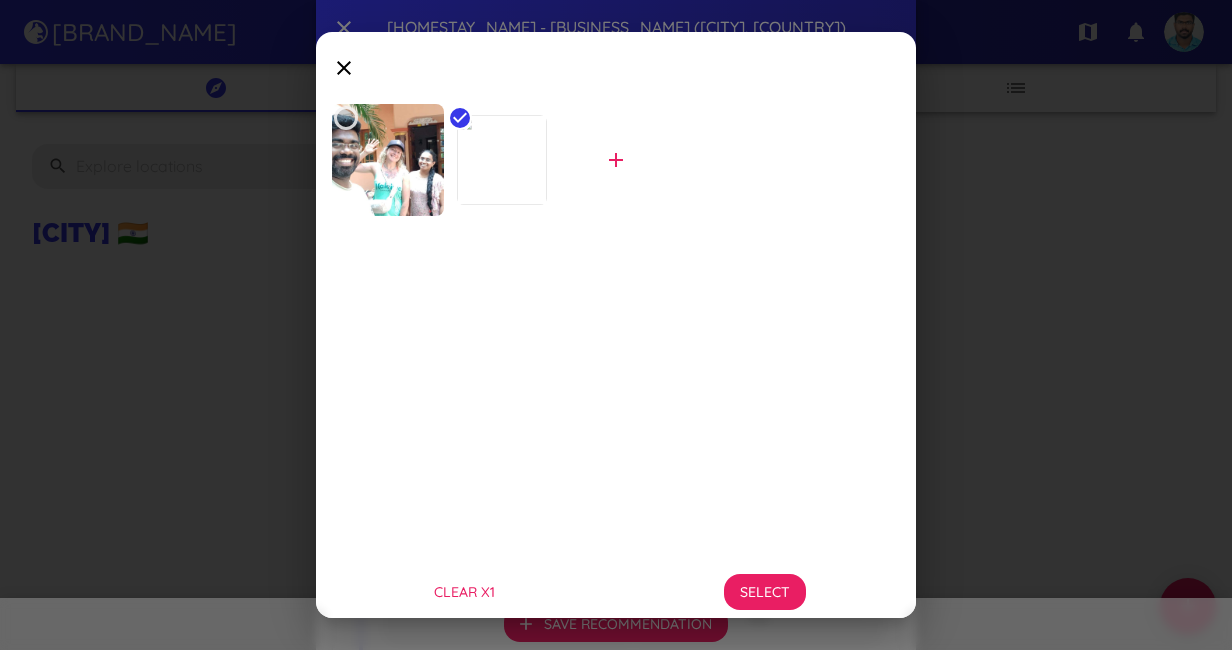 click on "add" at bounding box center [616, 160] 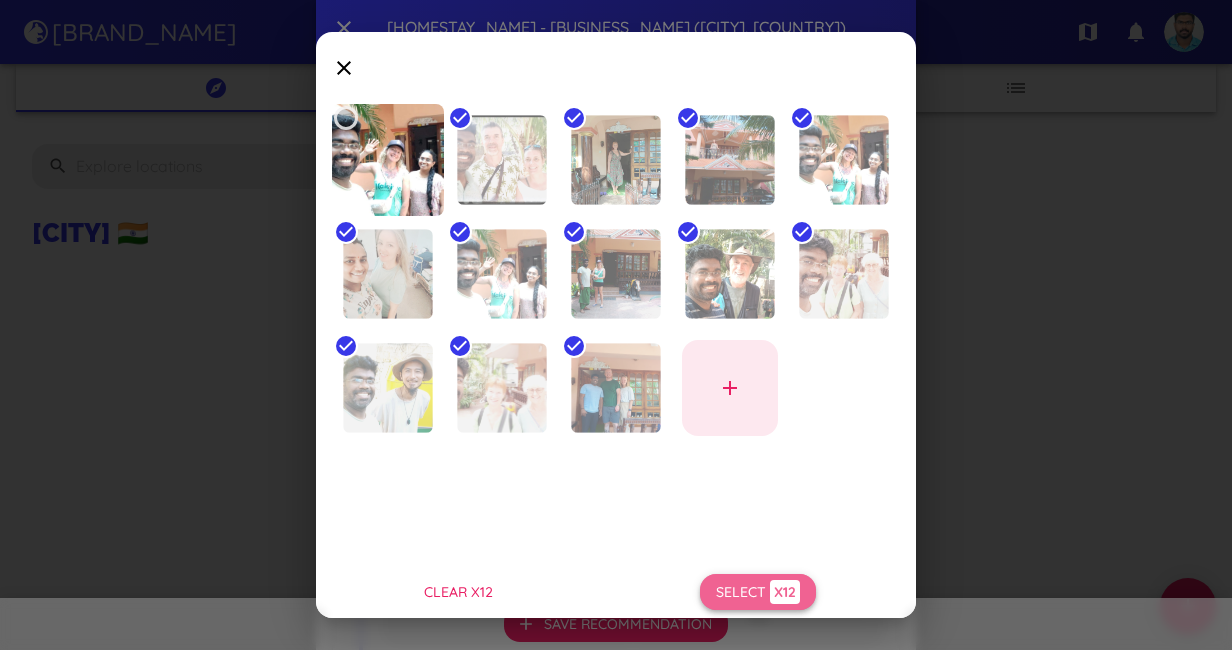 click on "Select x12" at bounding box center (758, 592) 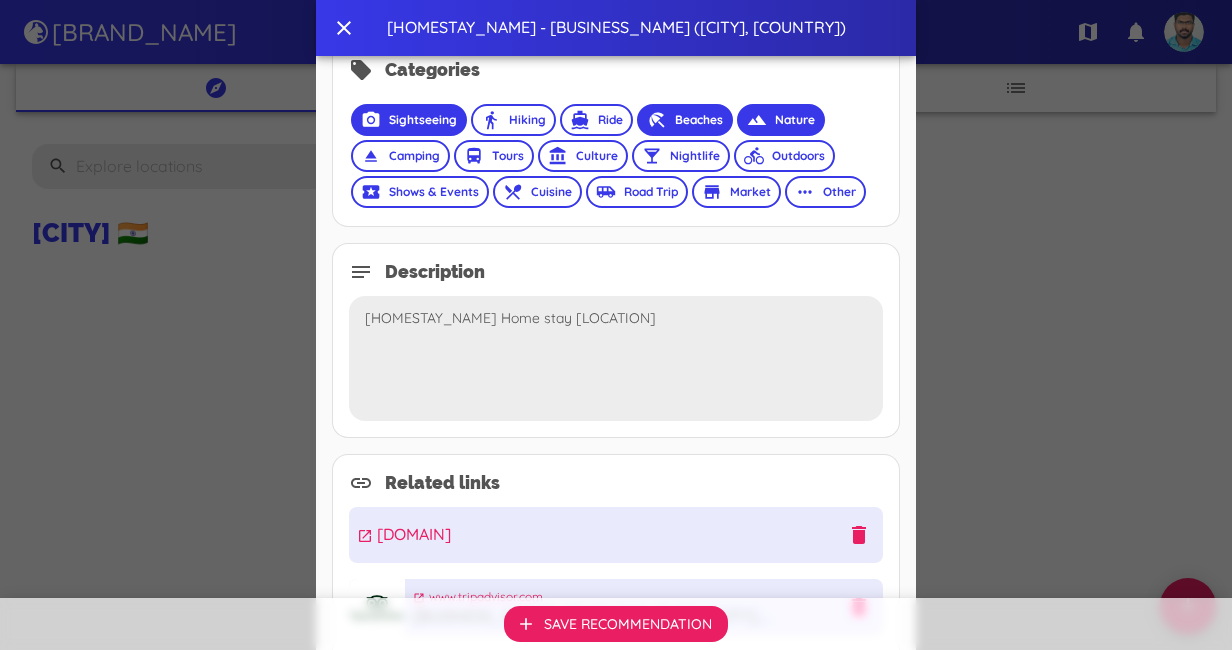 scroll, scrollTop: 1844, scrollLeft: 0, axis: vertical 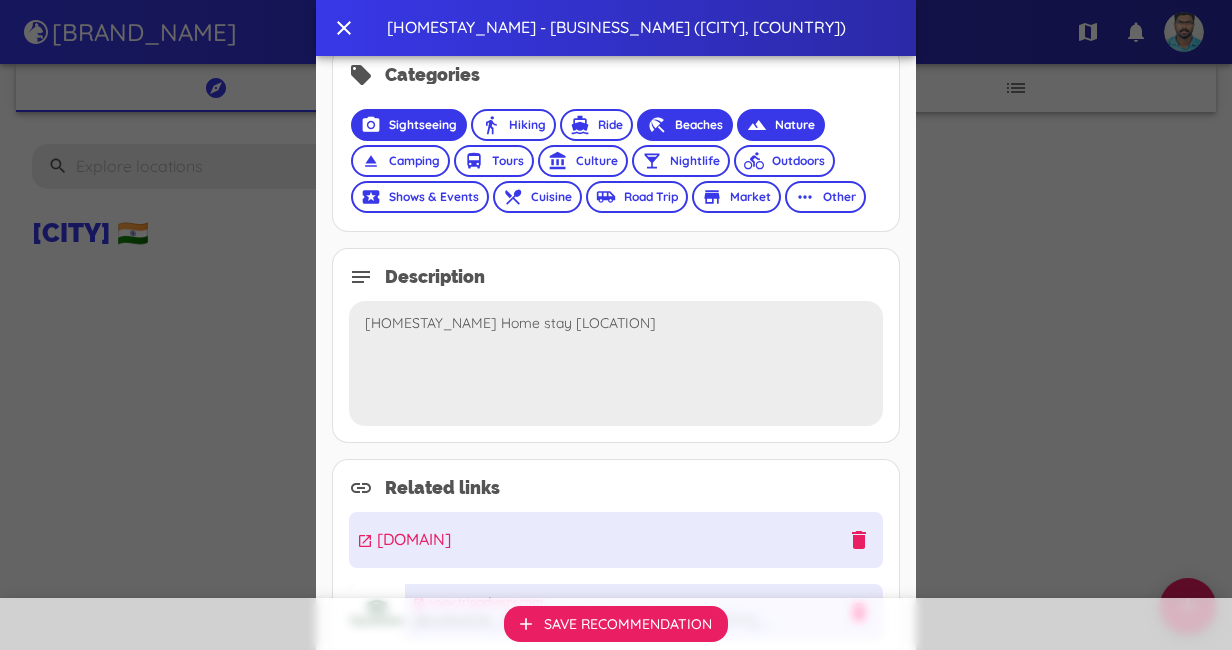 click on "[HOMESTAY_NAME] Home stay [LOCATION]" at bounding box center (616, 363) 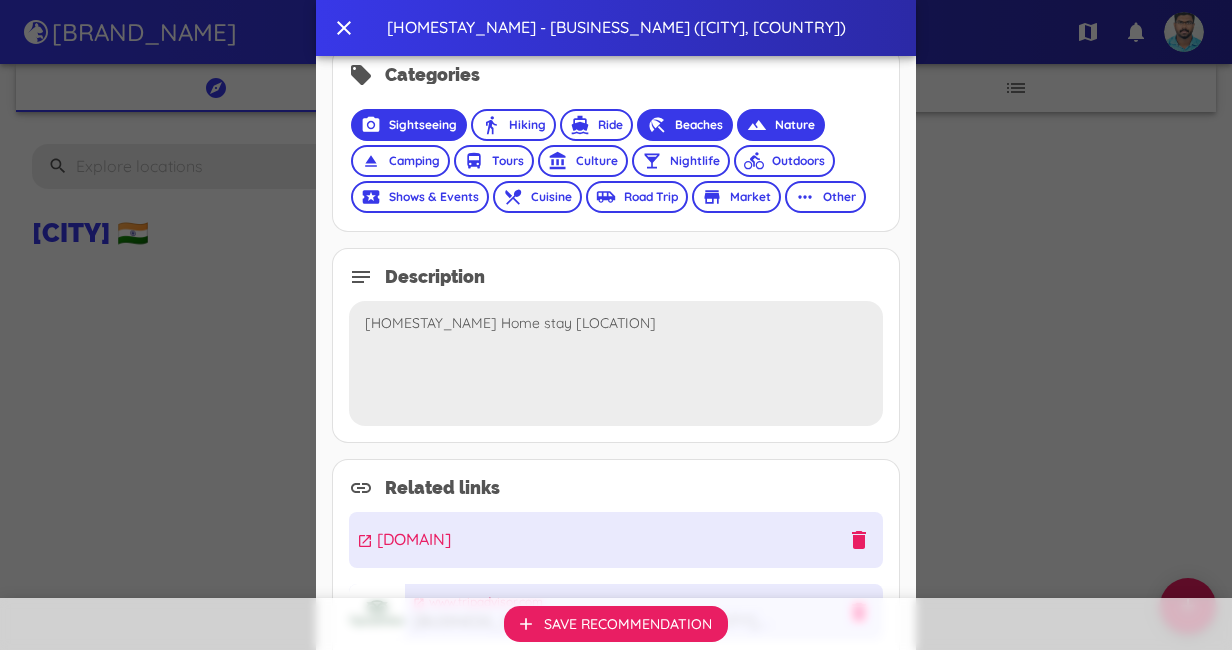 paste on "https://[WEBSITE_NAME].wordpress.com/" 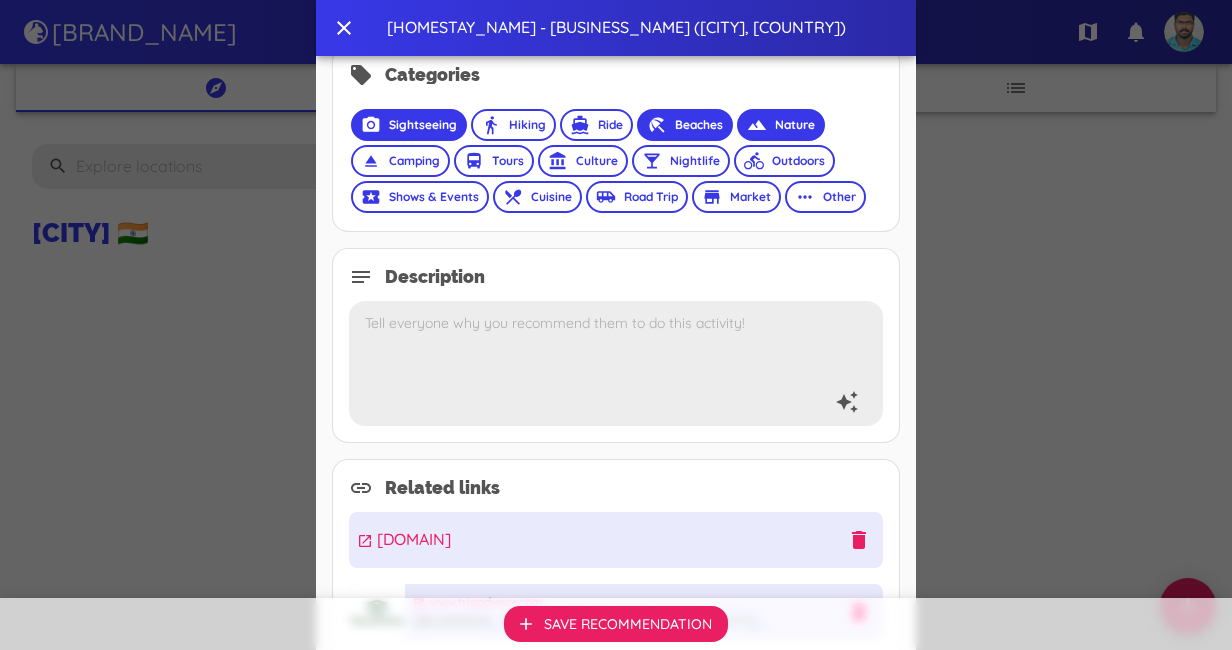 click at bounding box center (616, 363) 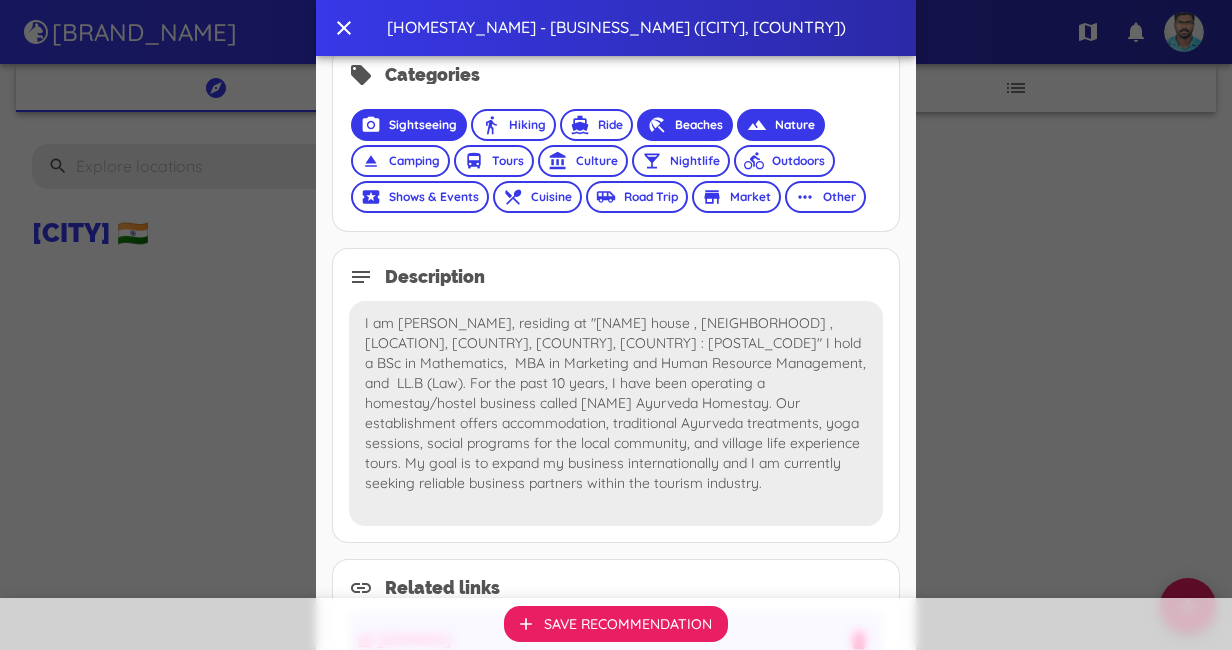 scroll, scrollTop: 2115, scrollLeft: 0, axis: vertical 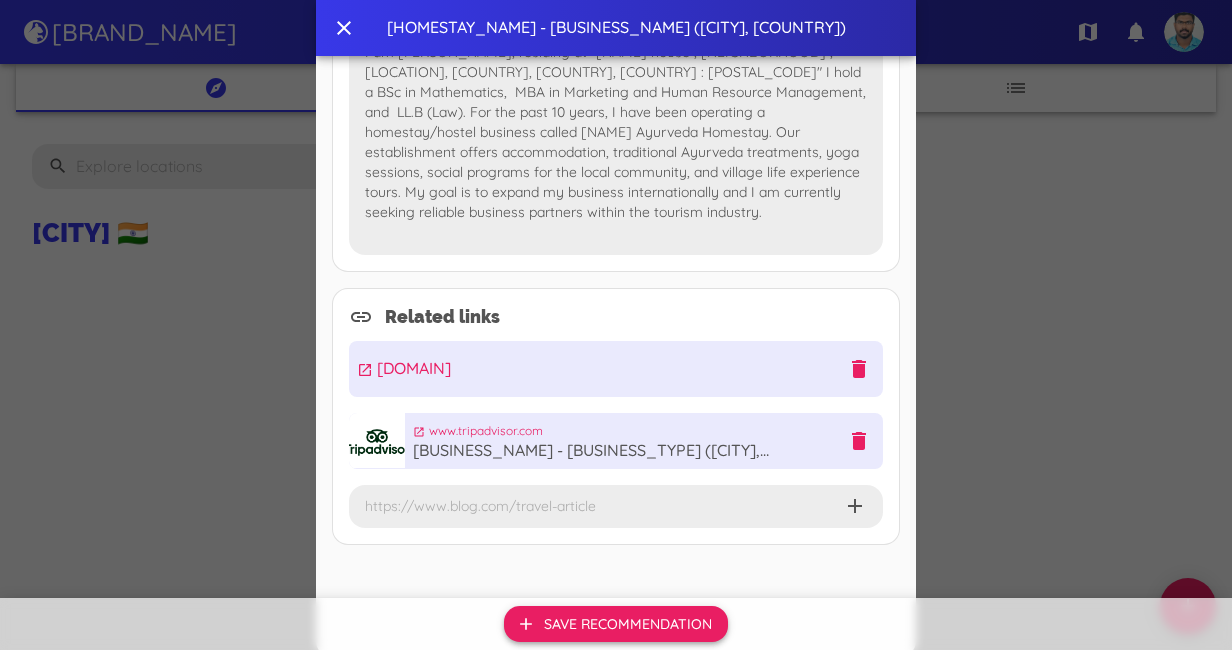 type on "I am [PERSON_NAME], residing at "[NAME] house , [NEIGHBORHOOD] , [LOCATION], [COUNTRY], [COUNTRY], [COUNTRY] : [POSTAL_CODE]" I hold a BSc in Mathematics,  MBA in Marketing and Human Resource Management, and  LL.B (Law). For the past 10 years, I have been operating a homestay/hostel business called [NAME] Ayurveda Homestay. Our establishment offers accommodation, traditional Ayurveda treatments, yoga sessions, social programs for the local community, and village life experience tours. My goal is to expand my business internationally and I am currently seeking reliable business partners within the tourism industry." 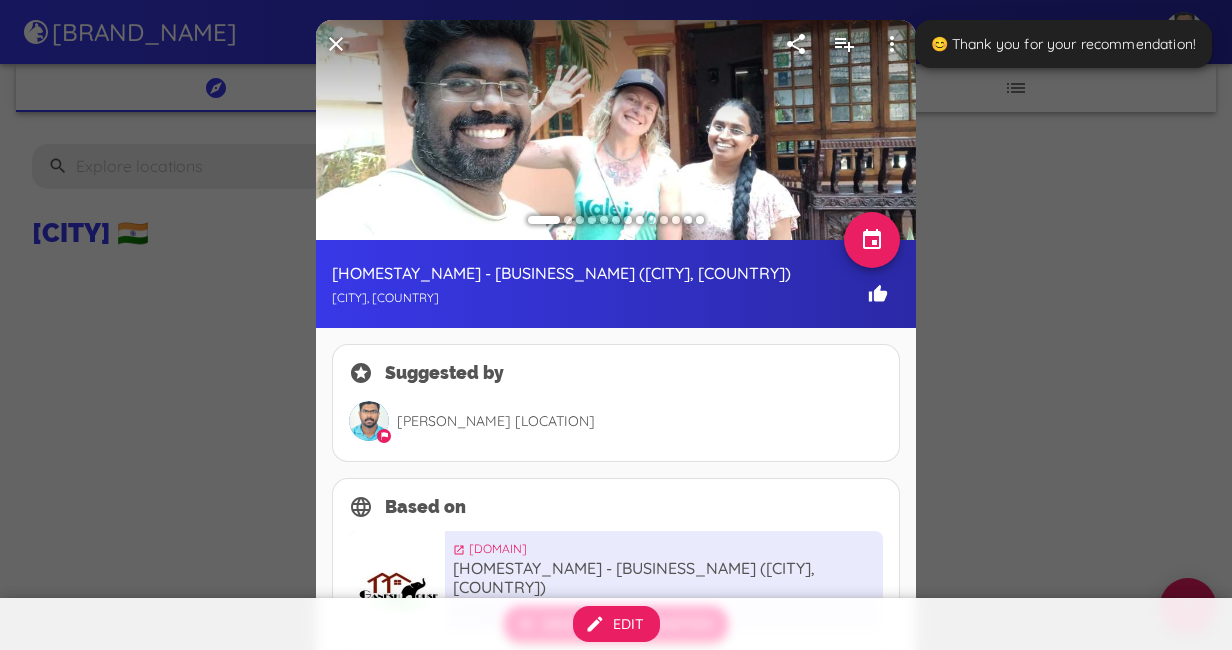 scroll, scrollTop: 2095, scrollLeft: 0, axis: vertical 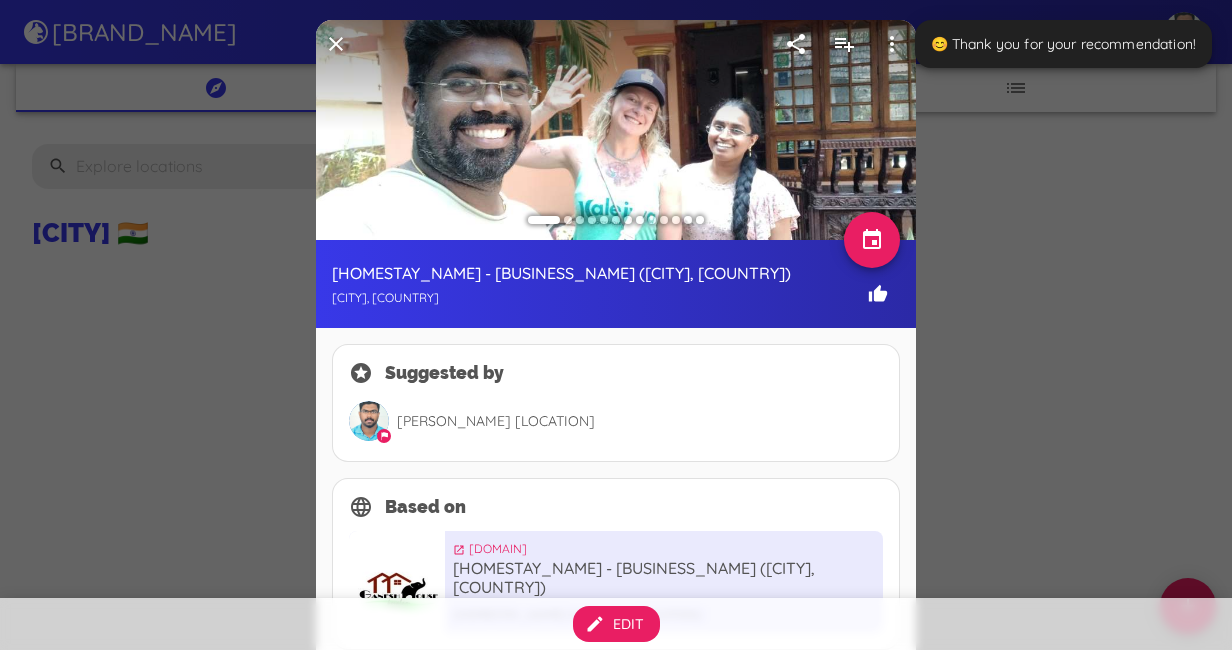 click at bounding box center (616, 325) 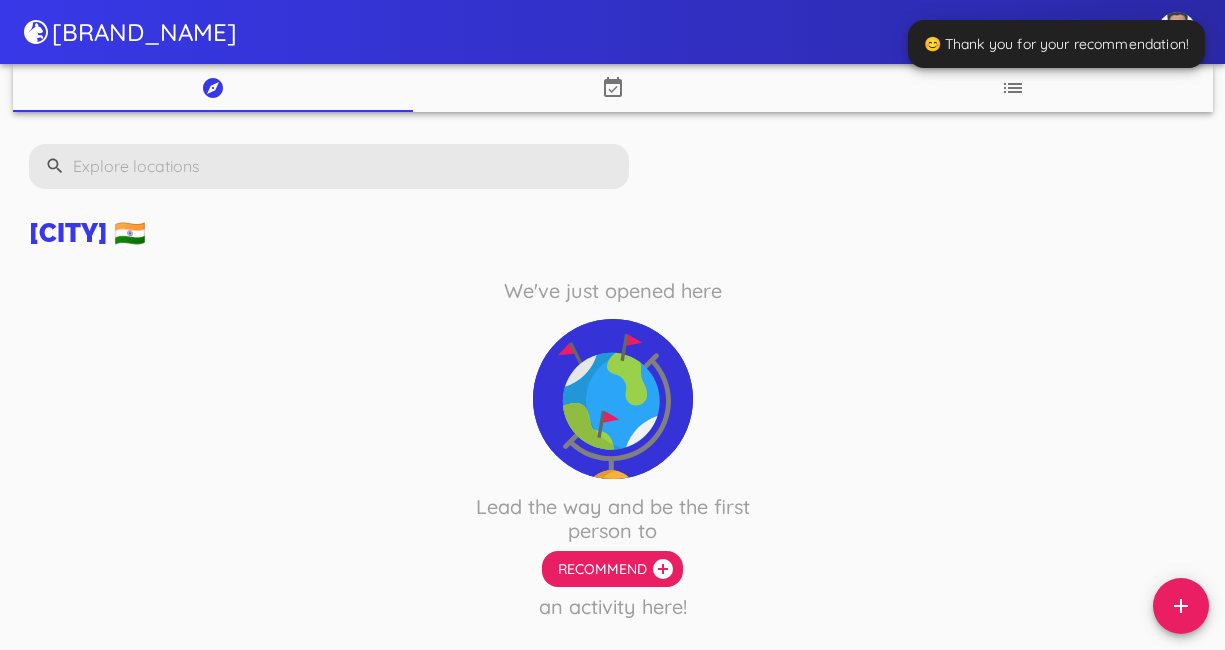 click on "We've just opened here Lead the way and be the first person to Recommend add_circle  an activity here! Other activities nearby [COUNTRY] 🇮🇳 See All Climbing in [LOCATION] by [PERSON_NAME]  •  29 Go to the hidden [LOCATION] by [PERSON_NAME]  •  46 Visit [LOCATION] by [PERSON_NAME]  •  30 Gadsar Lake by [PERSON_NAME]  •  88 [COUNTRY] 🇵🇰 See All See the [LOCATION] by [PERSON_NAME]  •  33 Visit the [LOCATION] by [PERSON_NAME]  •  46 Visit [LOCATION] by [PERSON_NAME]  •  22 [COUNTRY] 🇲🇲 See All [COUNTRY] 🇴🇲 See All [COUNTRY] 🇹🇭 See All [COUNTRY] 🇻🇳 See All [COUNTRY] 🇭🇰 See All [COUNTRY] 🇹🇷 See All [COUNTRY] 🇱🇧 See All [COUNTRY] 🇯🇴 See All [COUNTRY] 🇵🇭 See All [COUNTRY] 🇷🇺 See All [COUNTRY] 🇬🇷 See All [COUNTRY] 🇲🇺 See All [COUNTRY] 🇮🇩 See All Loading... Loading... Loading..." at bounding box center [613, 3913] 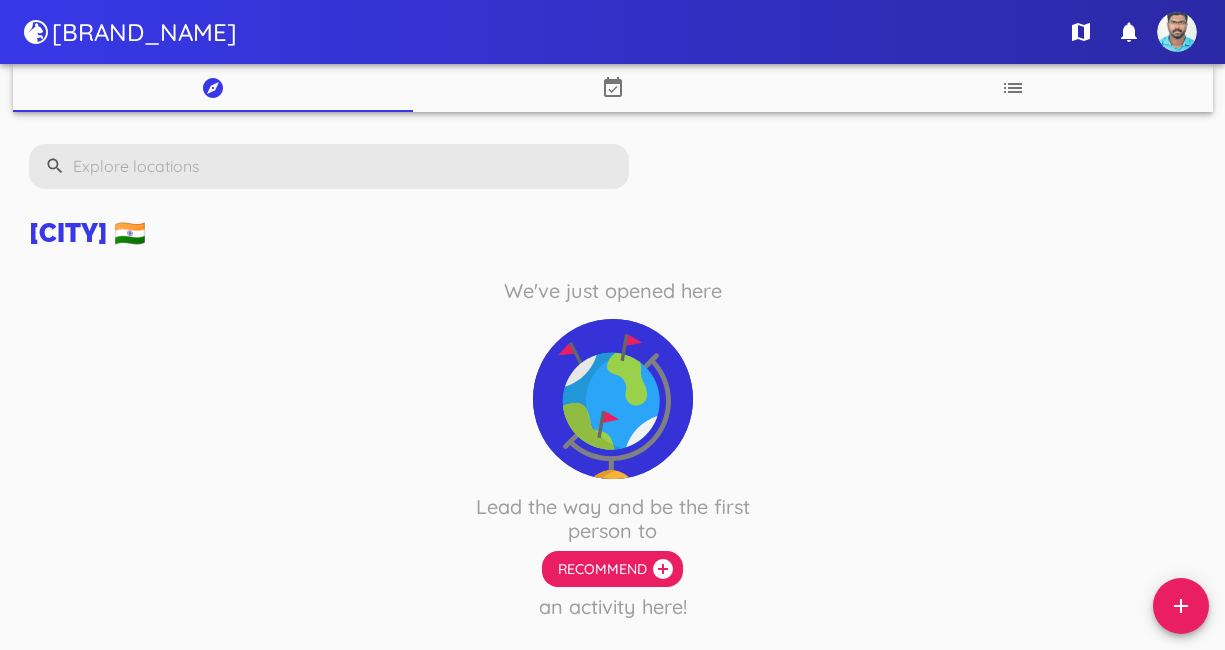 click at bounding box center [1177, 32] 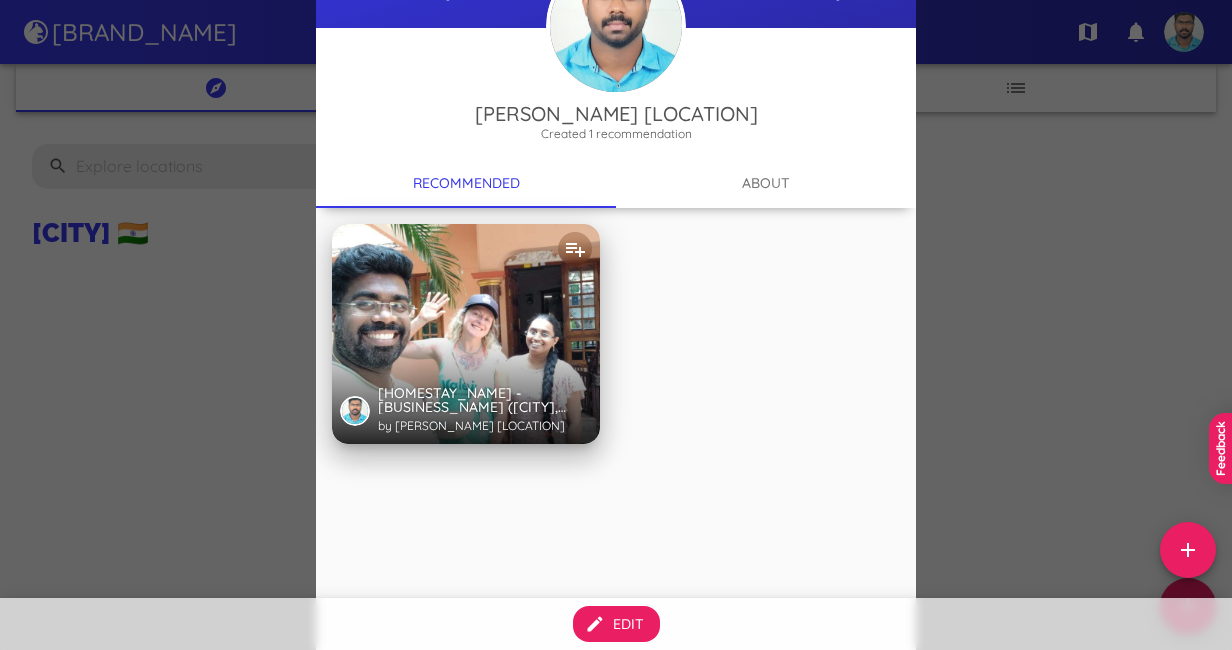 scroll, scrollTop: 201, scrollLeft: 0, axis: vertical 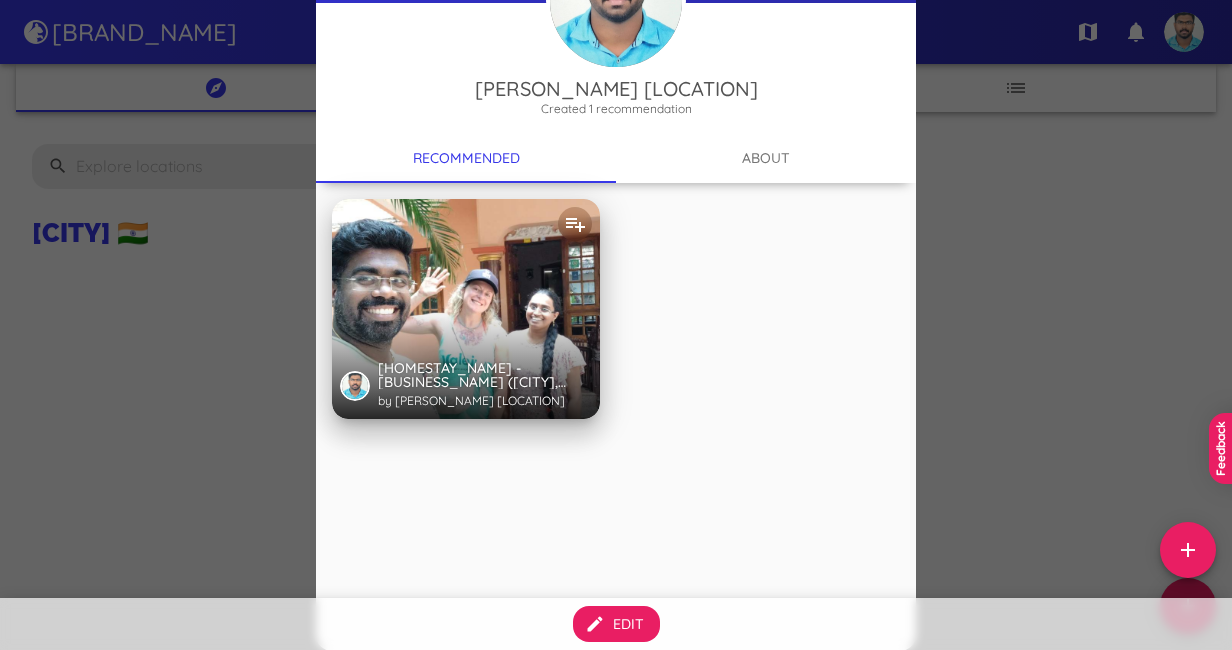 click on "About" at bounding box center (766, 159) 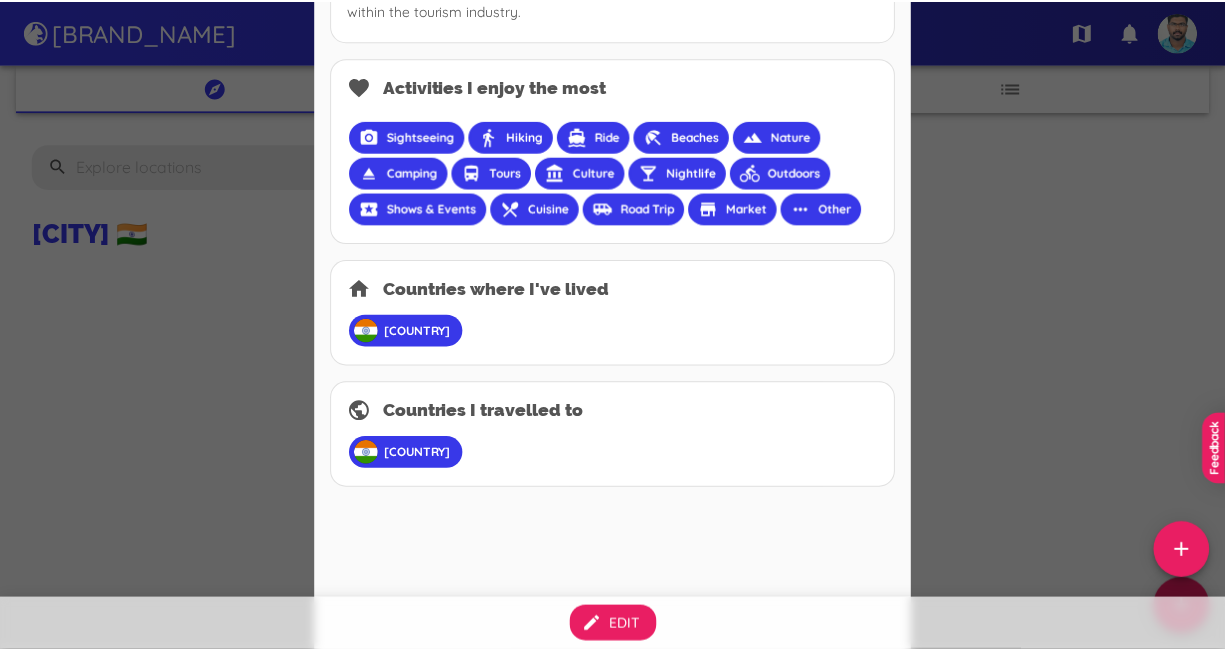 scroll, scrollTop: 650, scrollLeft: 0, axis: vertical 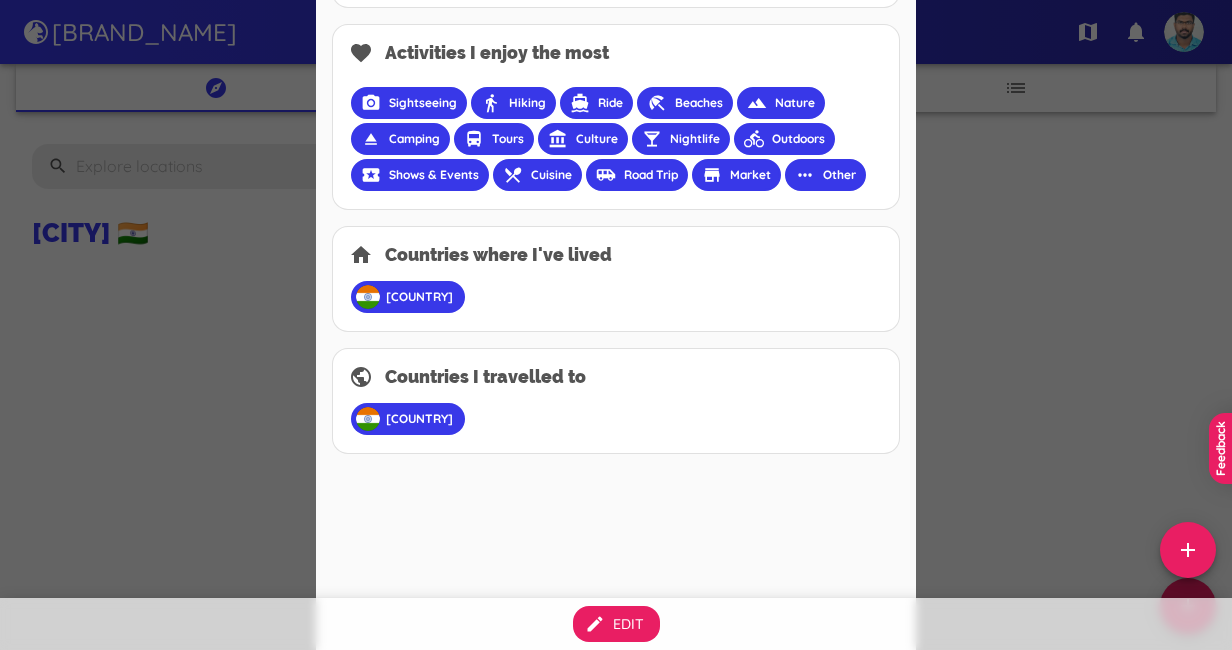 click at bounding box center [616, 325] 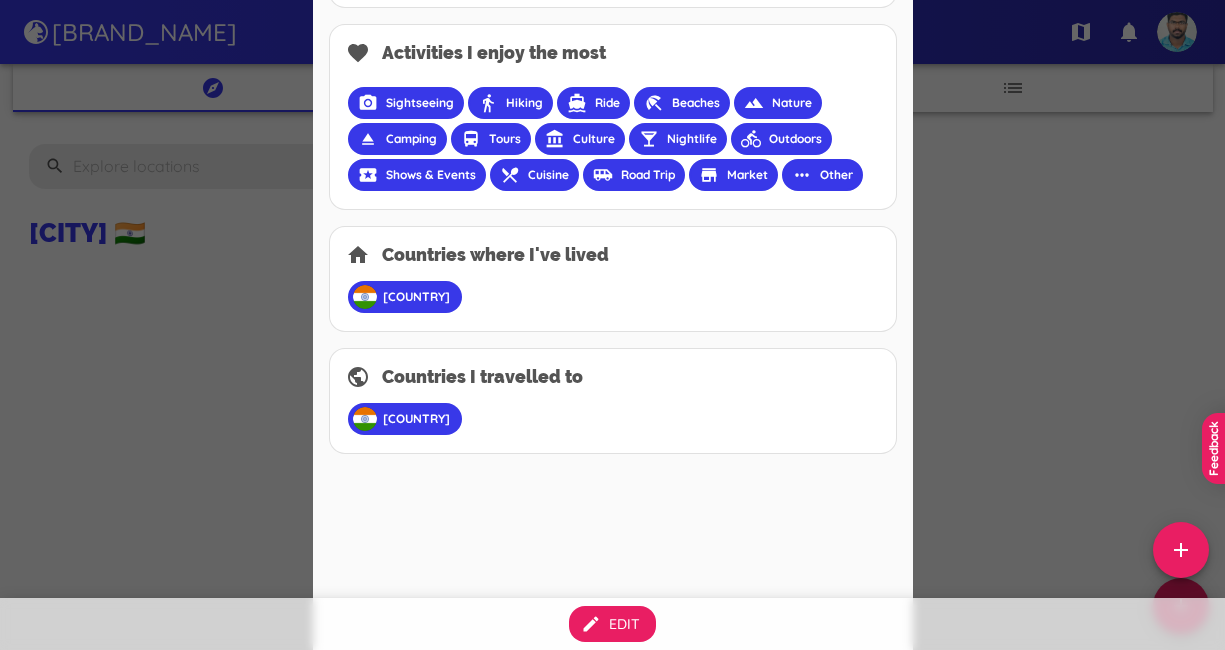 click at bounding box center (612, 325) 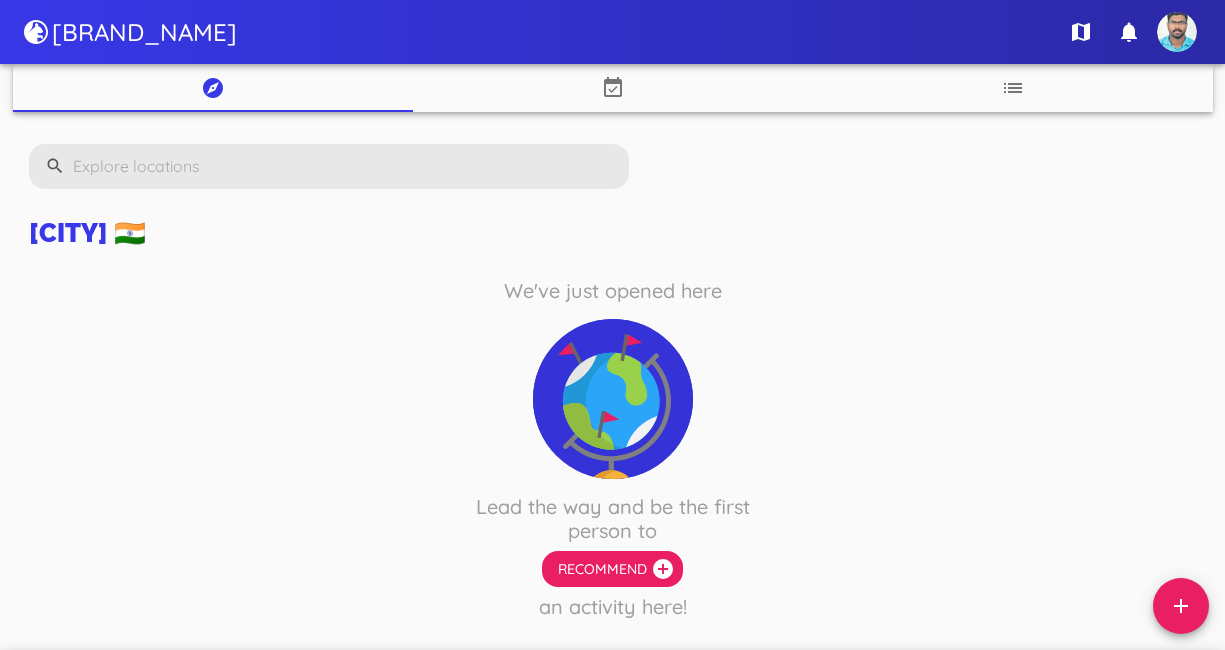 scroll, scrollTop: 630, scrollLeft: 0, axis: vertical 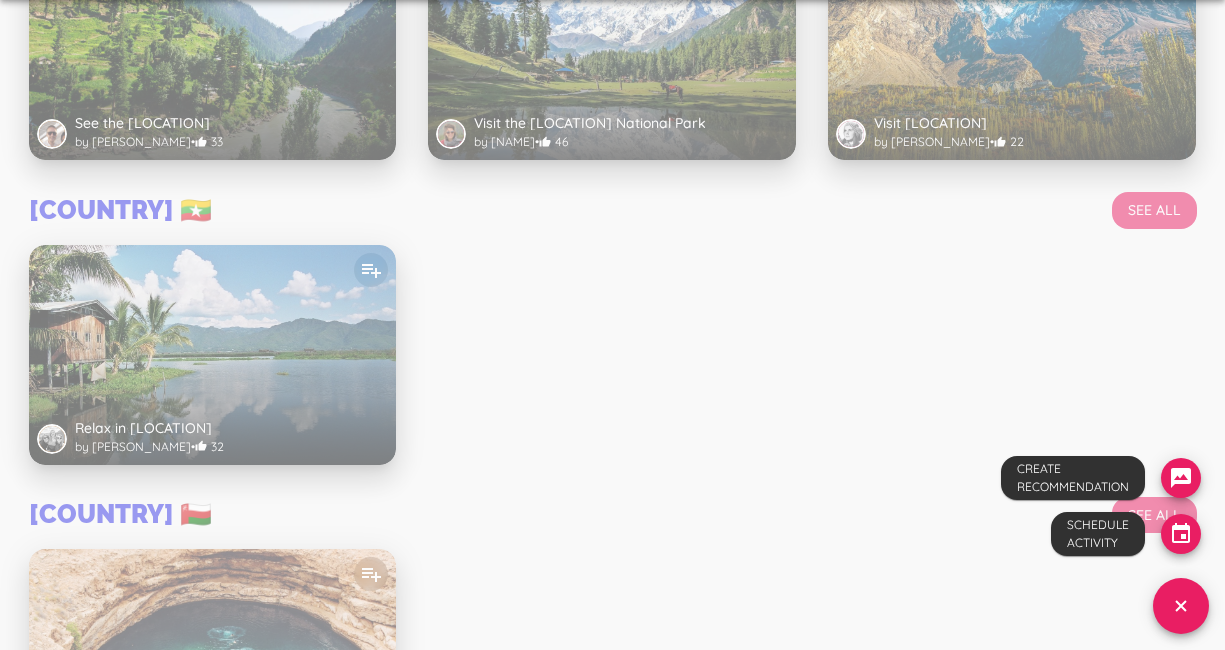 click at bounding box center (1181, 606) 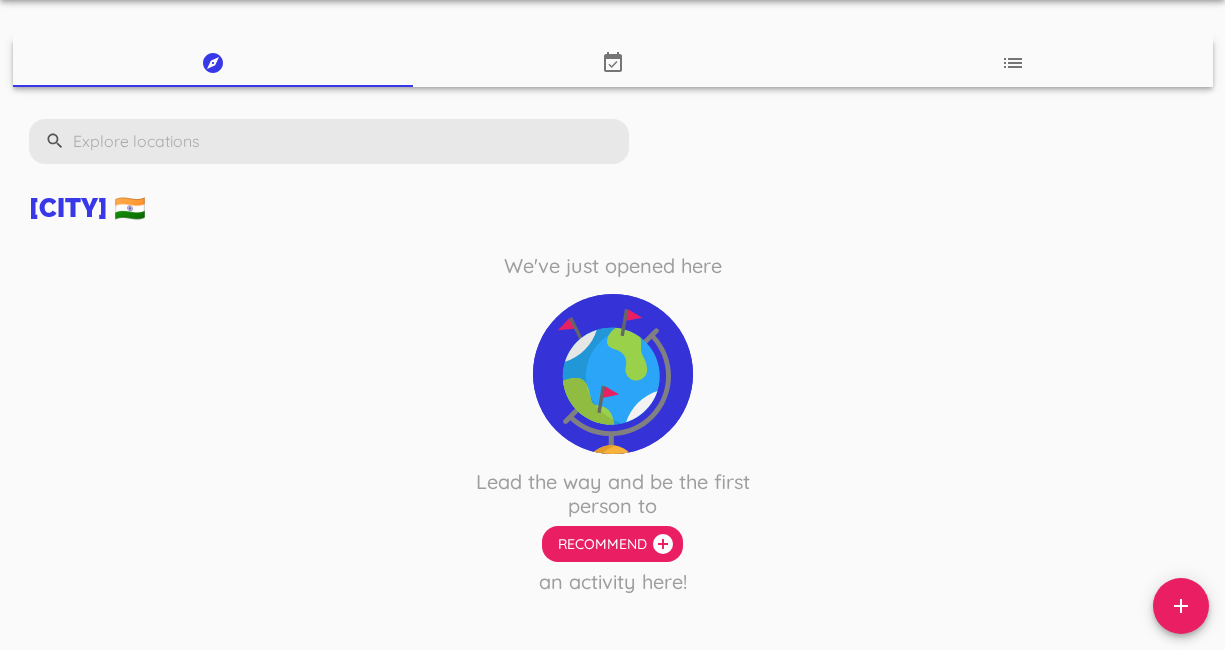 scroll, scrollTop: 0, scrollLeft: 0, axis: both 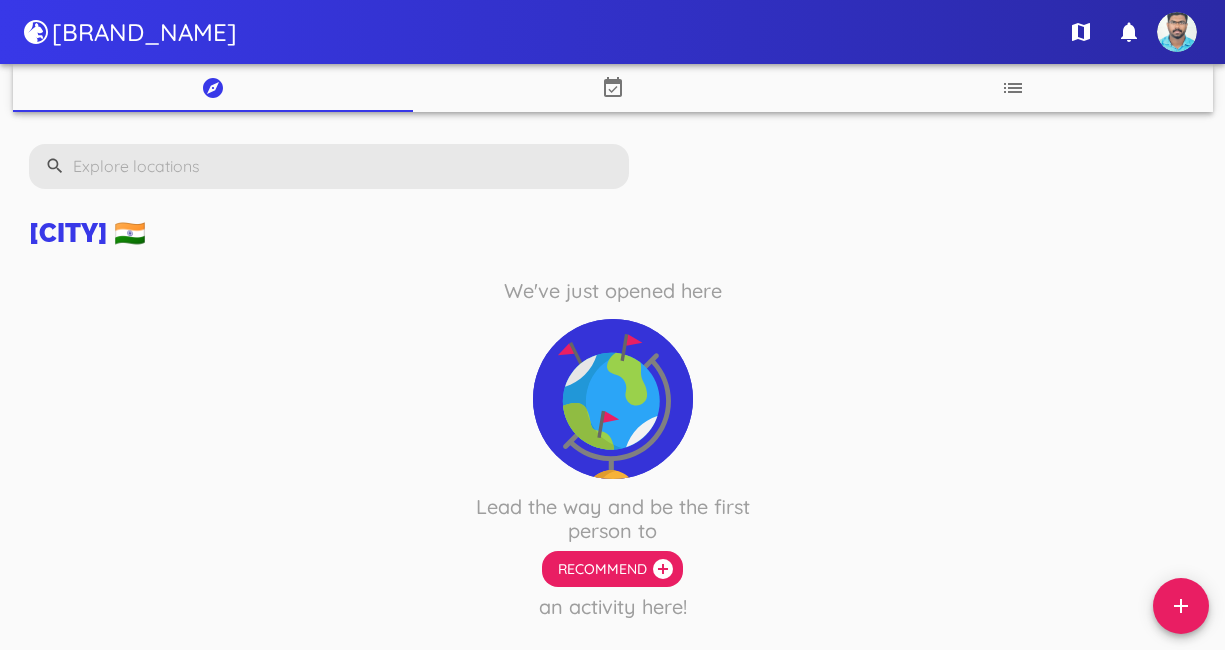 click at bounding box center (613, 87) 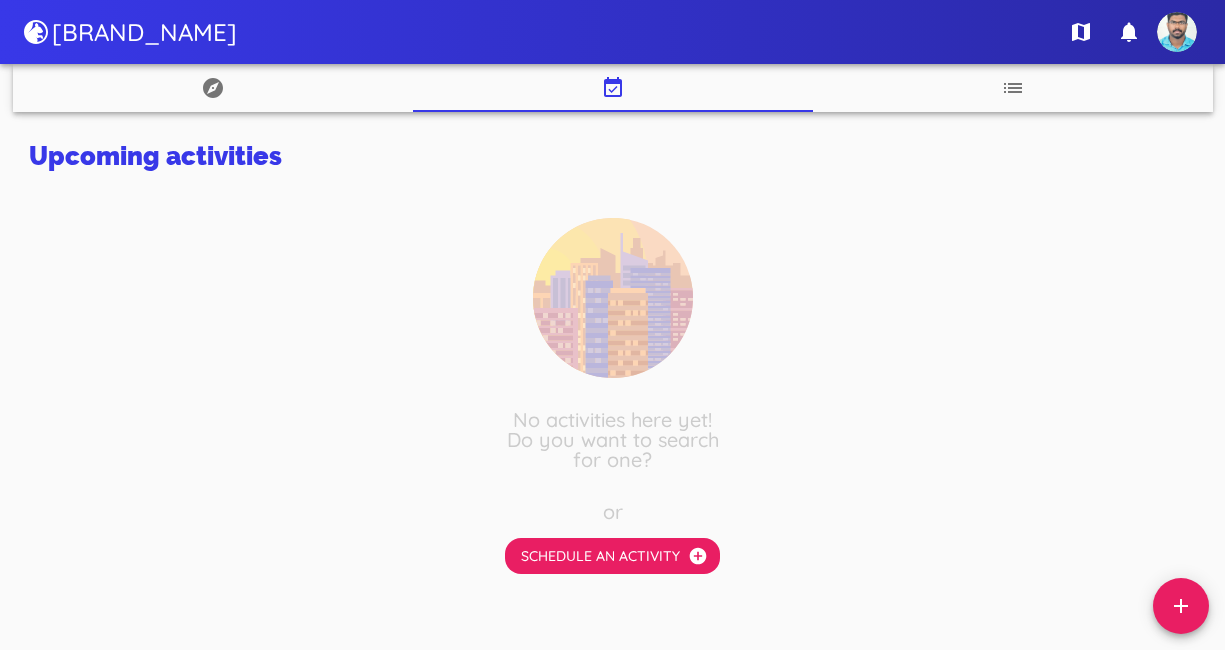 click at bounding box center (1013, 88) 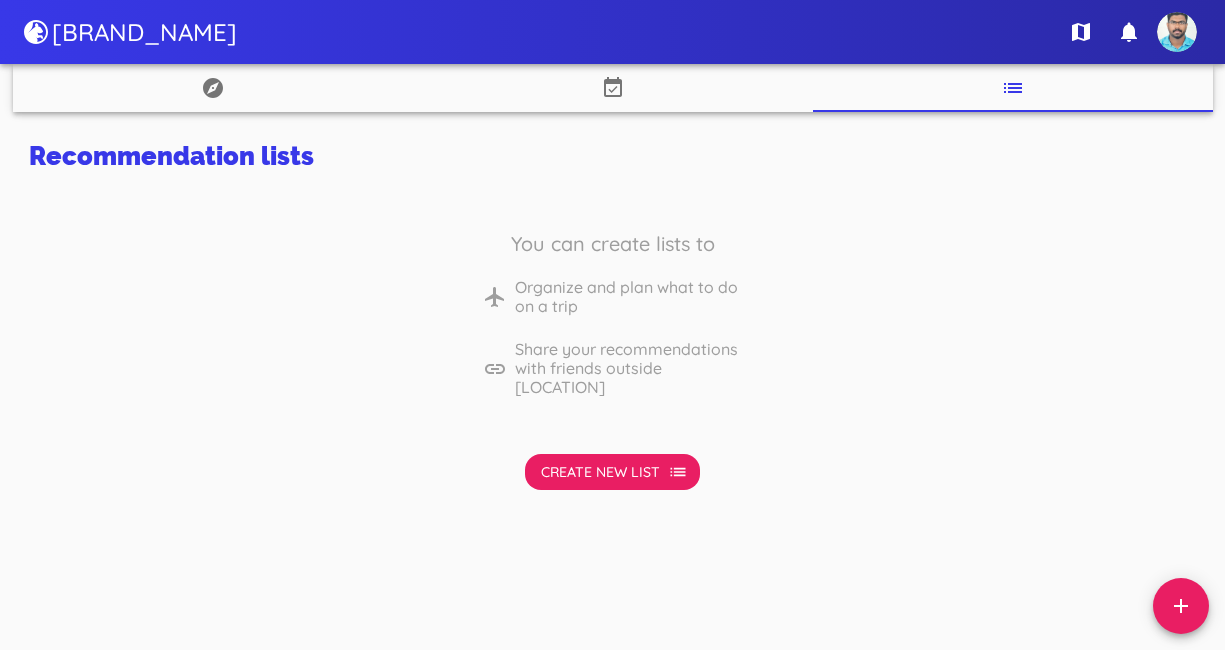 click on "You can create lists to Organize and plan what to do on a trip Share your recommendations with friends outside Travellar" at bounding box center (613, 304) 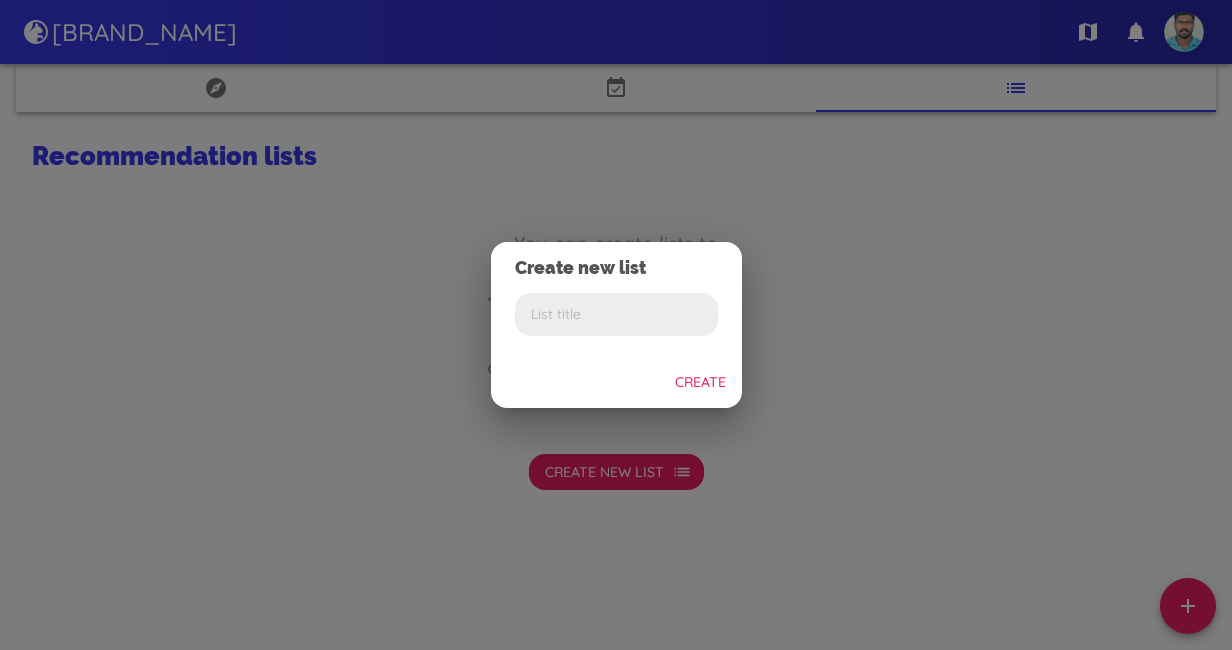 click on "Create new list Create" at bounding box center (616, 325) 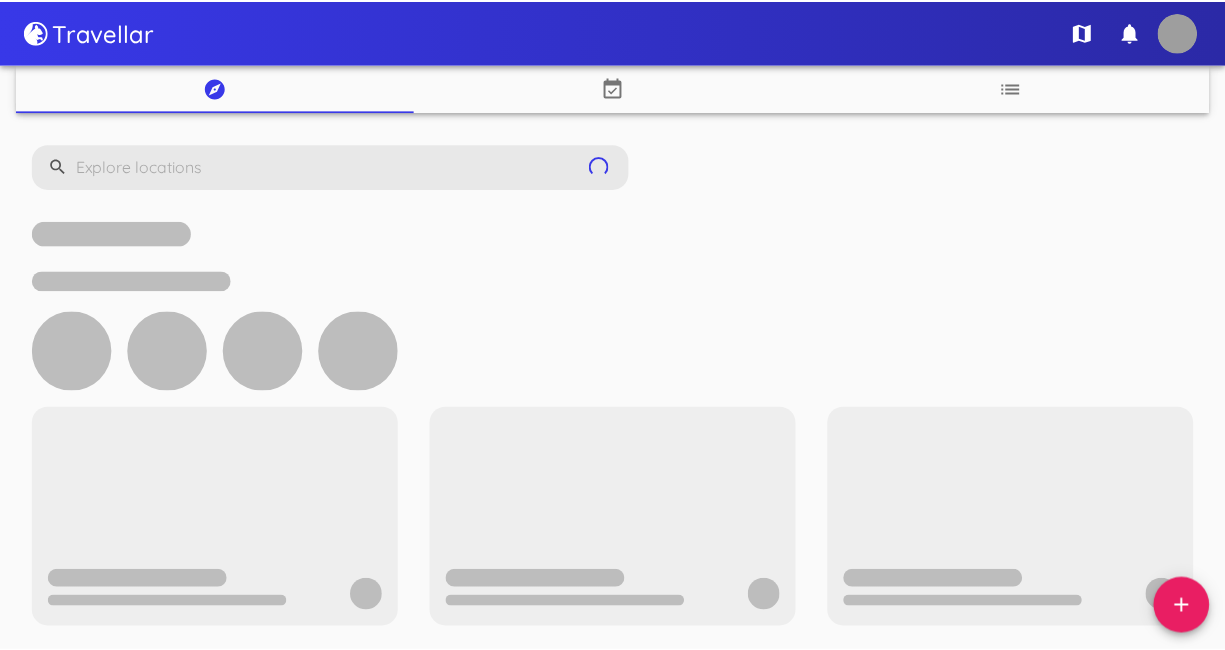 scroll, scrollTop: 0, scrollLeft: 0, axis: both 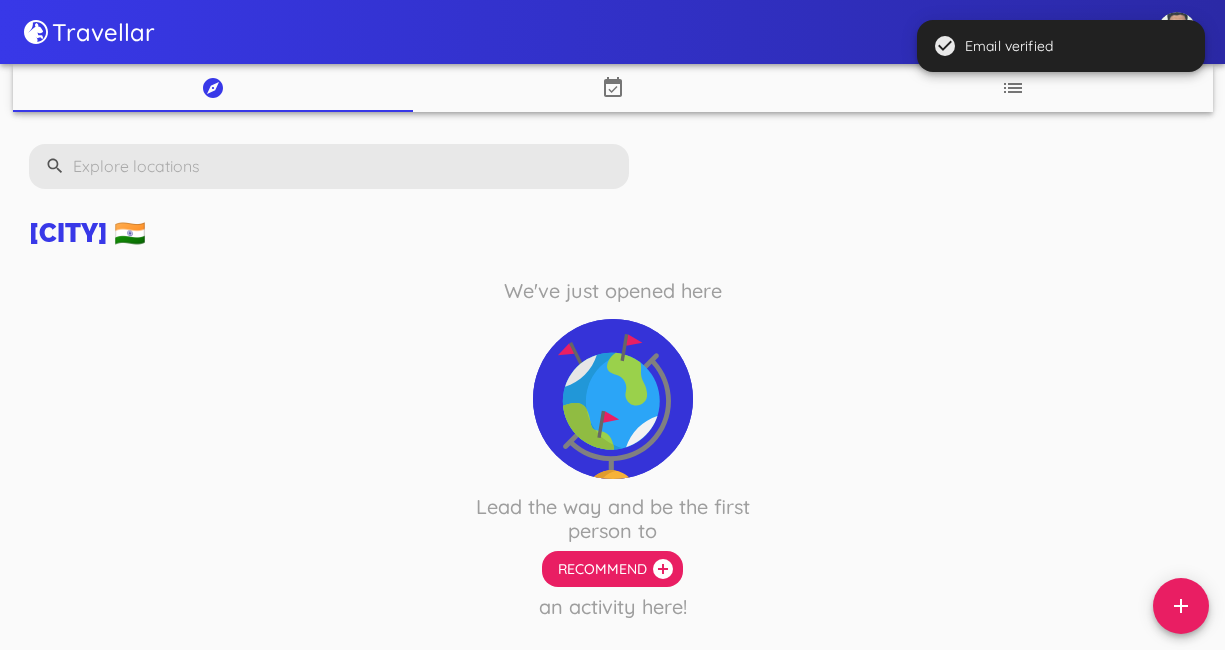 click at bounding box center [1013, 88] 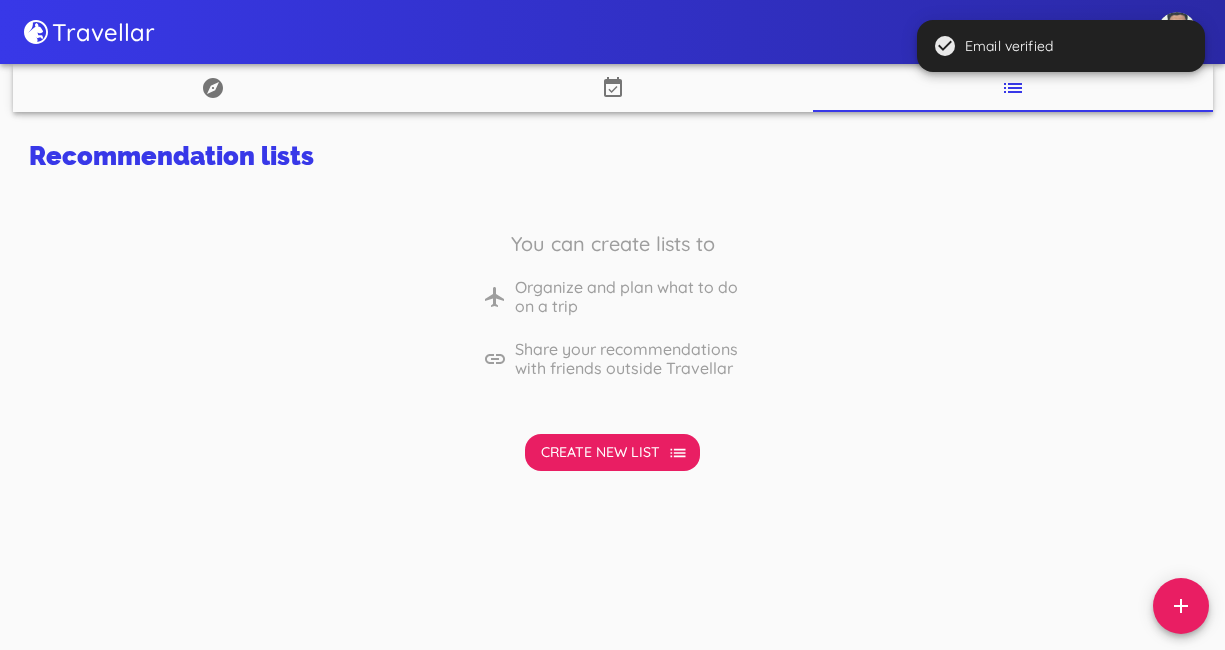 click at bounding box center (213, 88) 